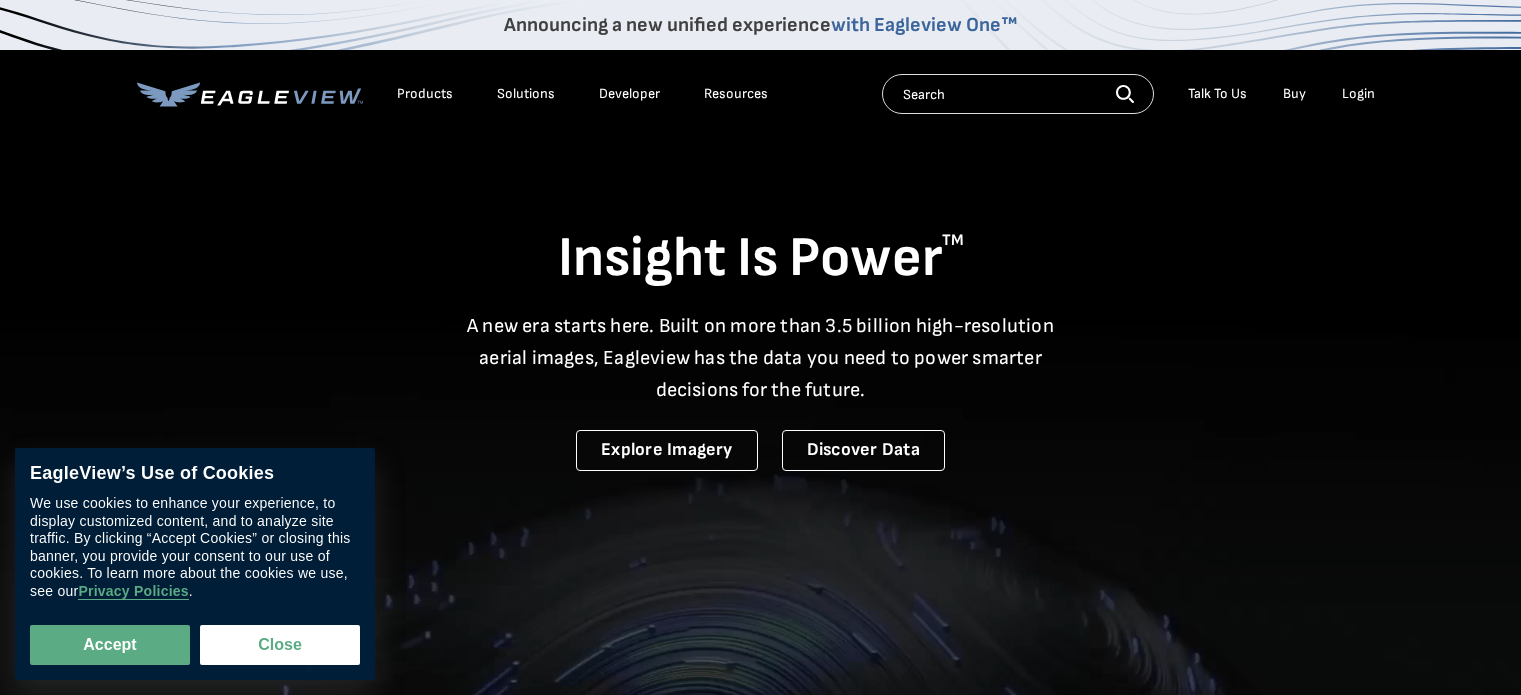 scroll, scrollTop: 0, scrollLeft: 0, axis: both 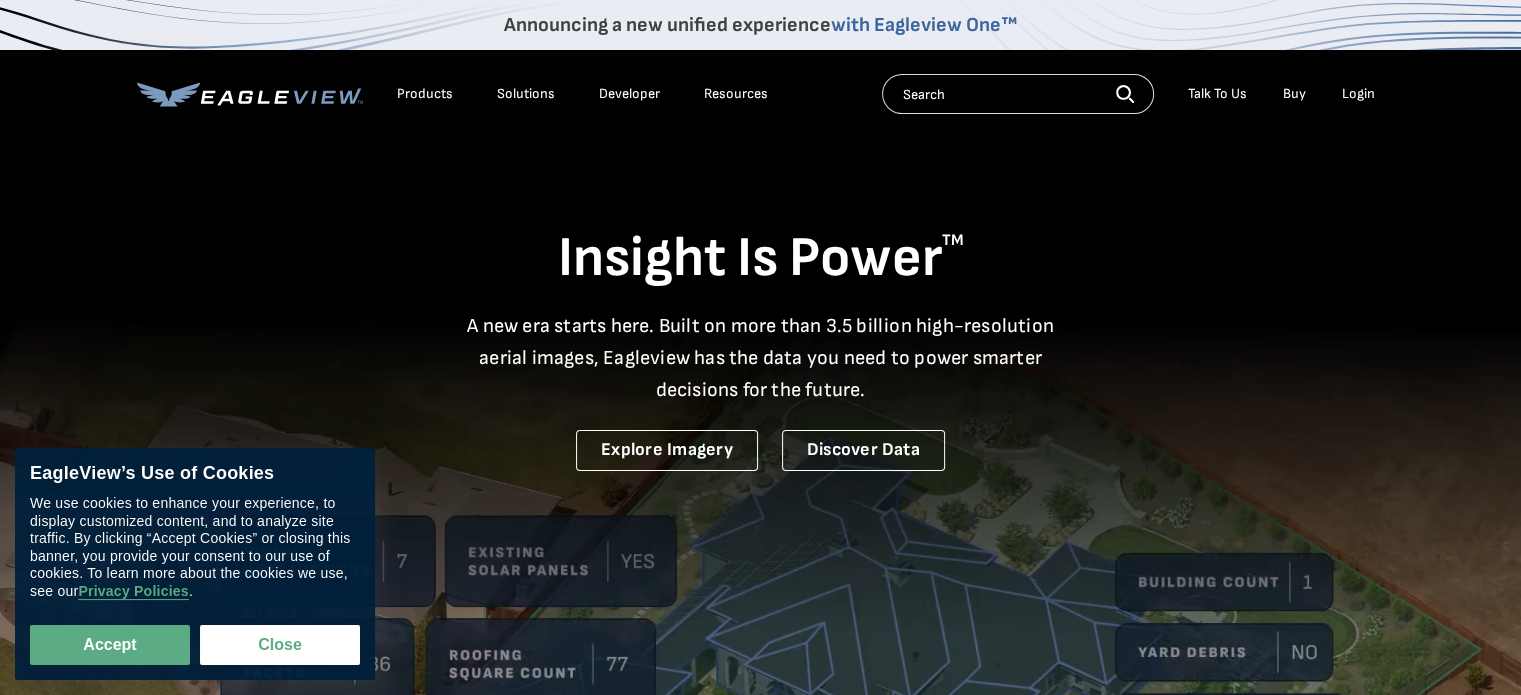 click on "Login" at bounding box center (1358, 94) 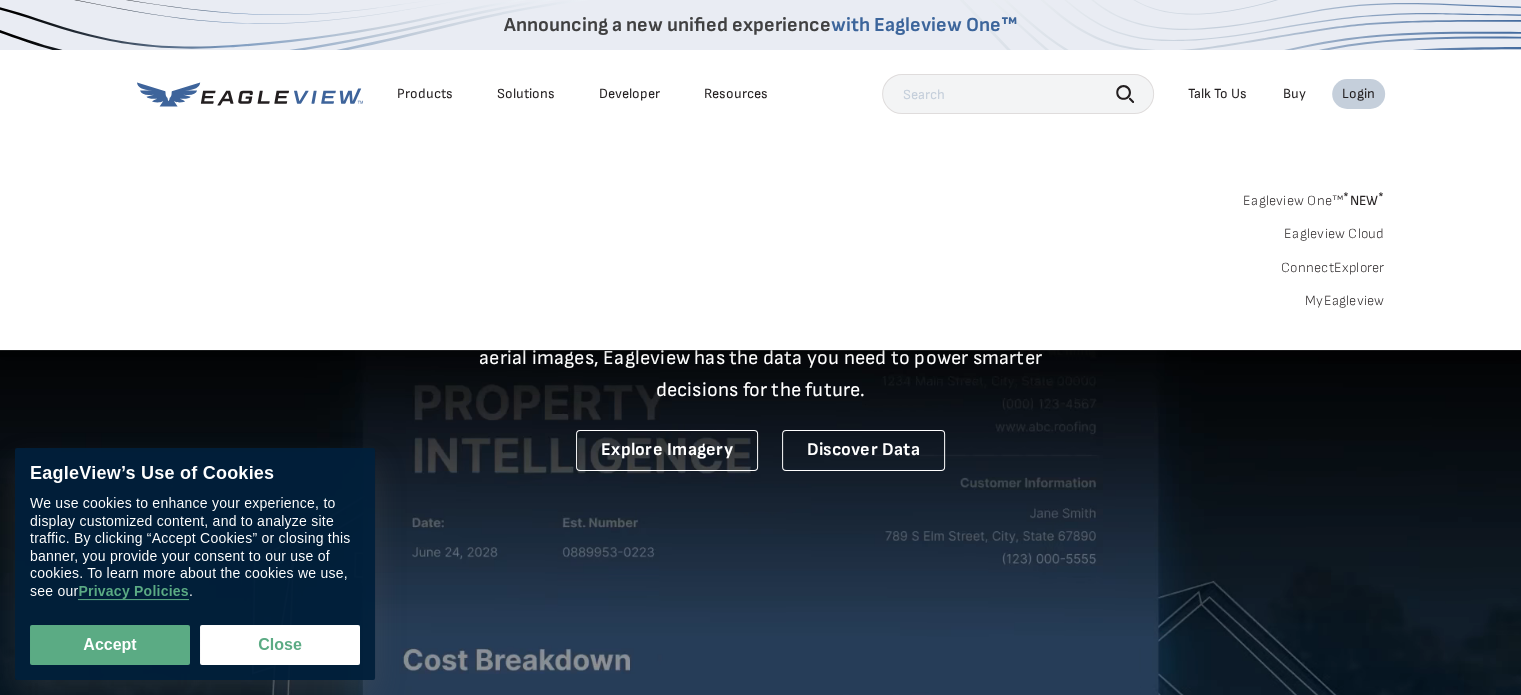click on "Eagleview One™  * NEW *" at bounding box center (1314, 197) 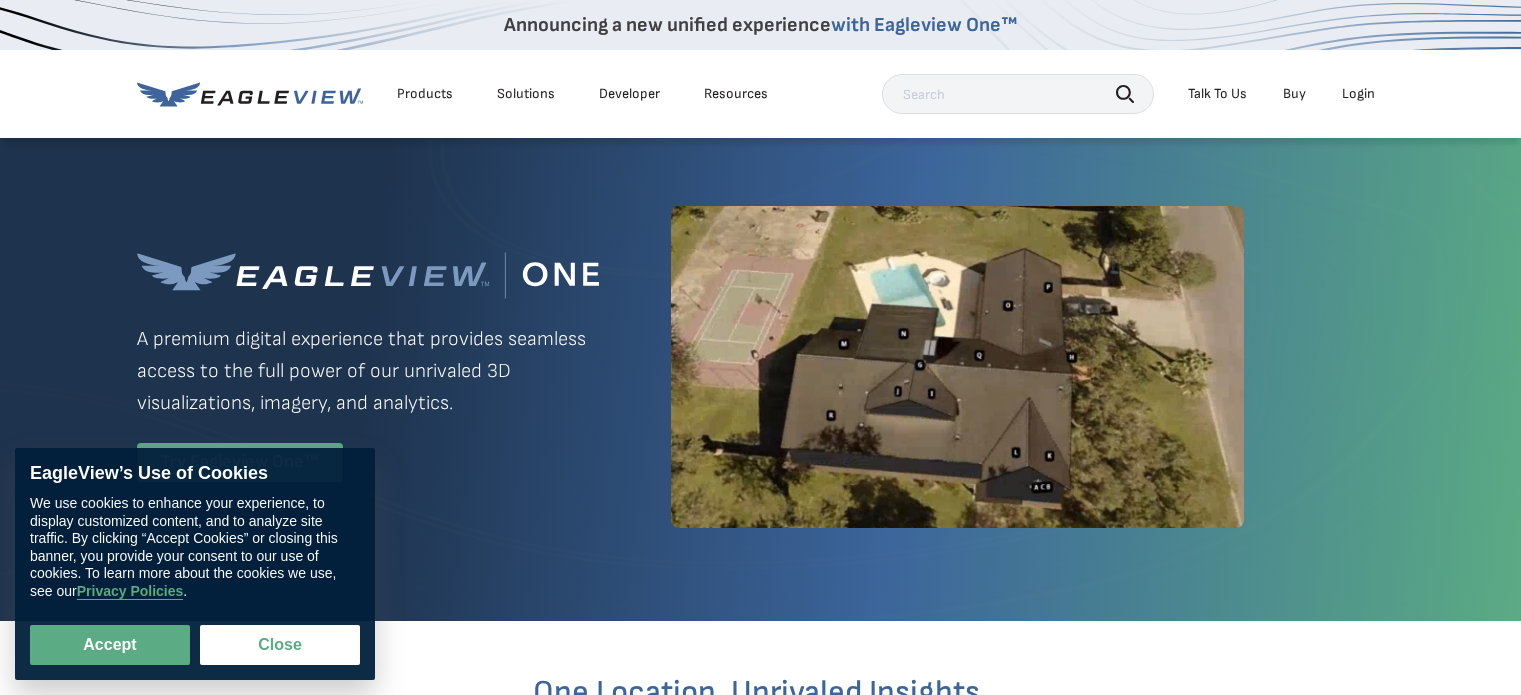 scroll, scrollTop: 0, scrollLeft: 0, axis: both 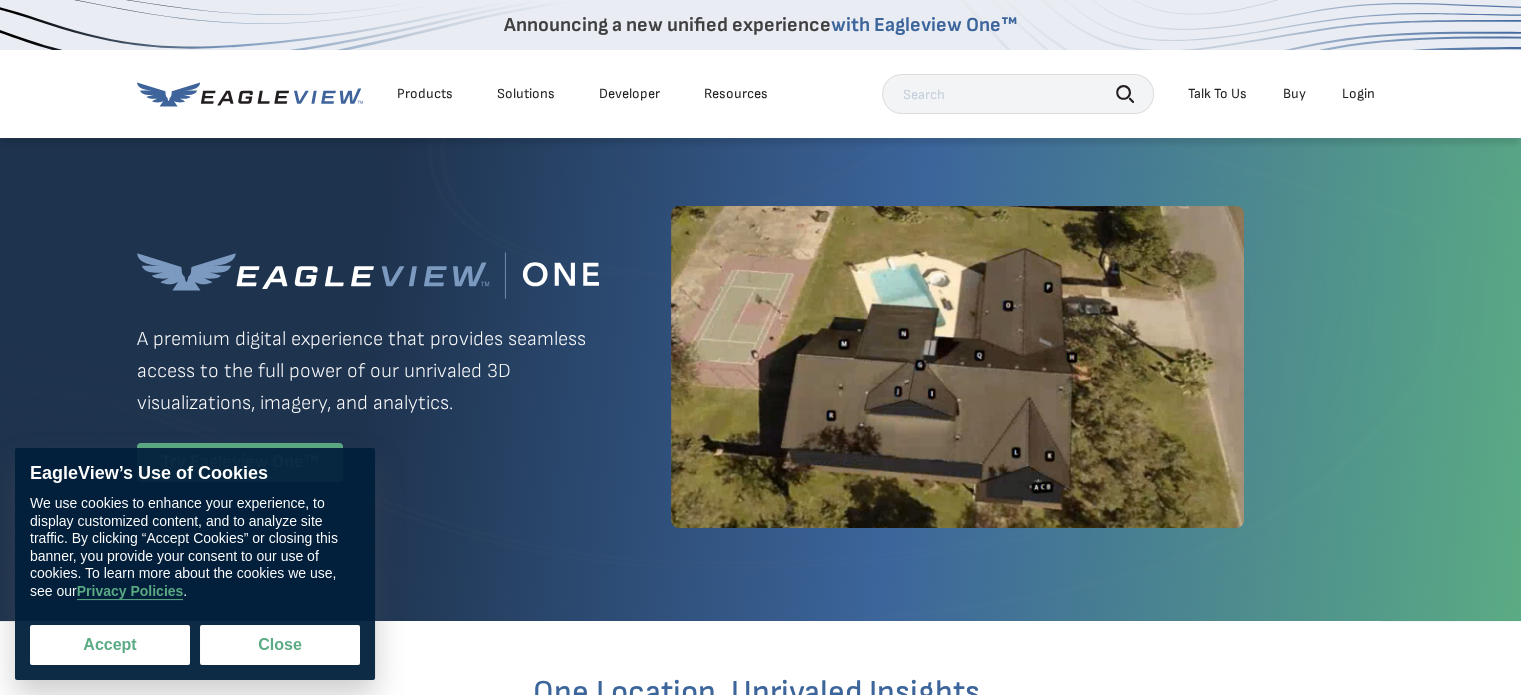 click on "Accept" at bounding box center (110, 645) 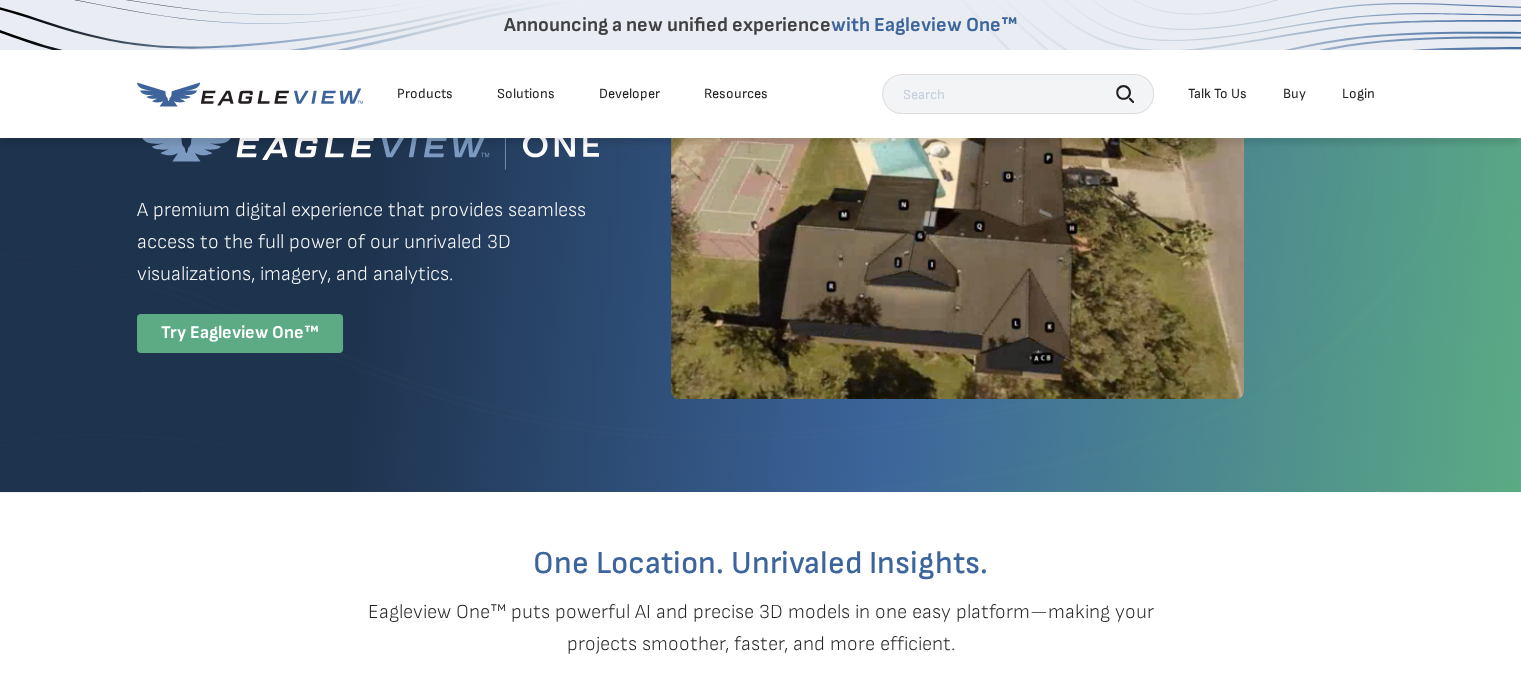 scroll, scrollTop: 0, scrollLeft: 0, axis: both 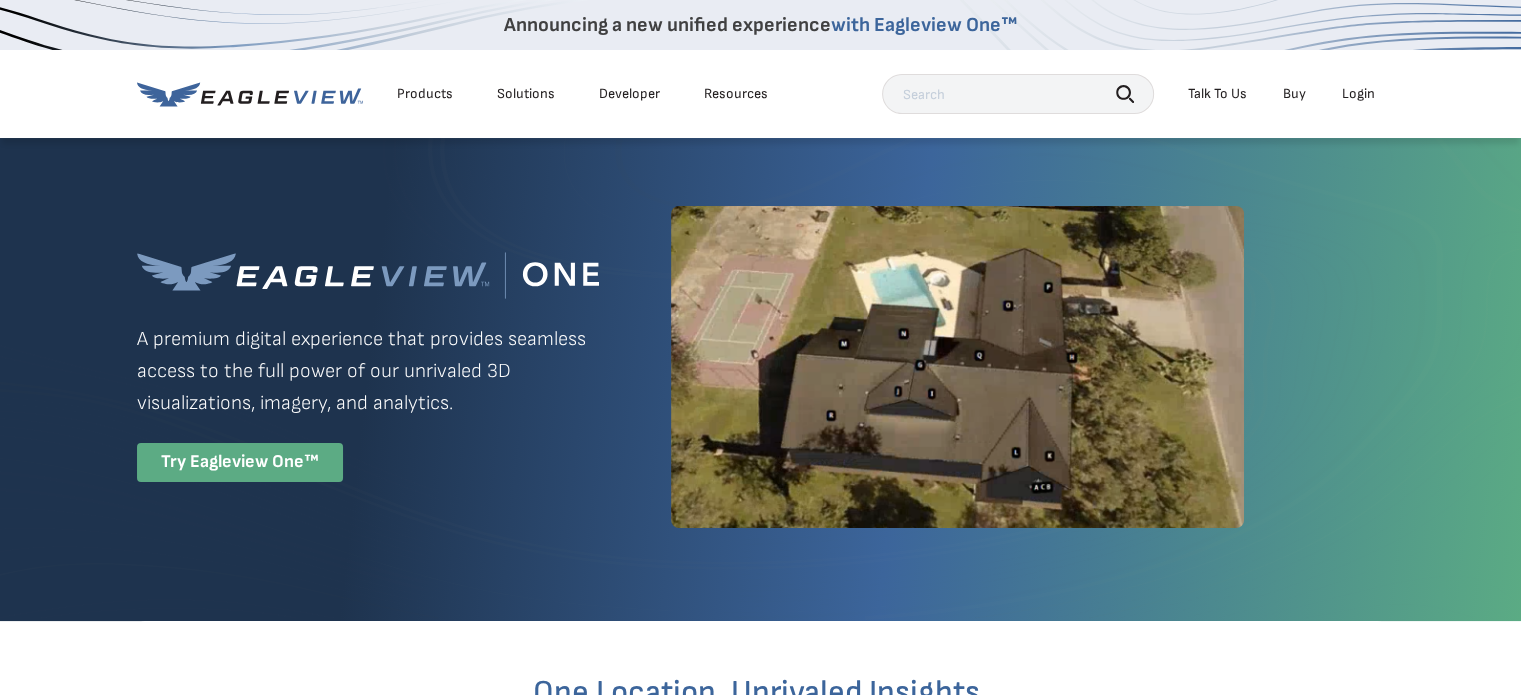 click on "Login" at bounding box center [1358, 94] 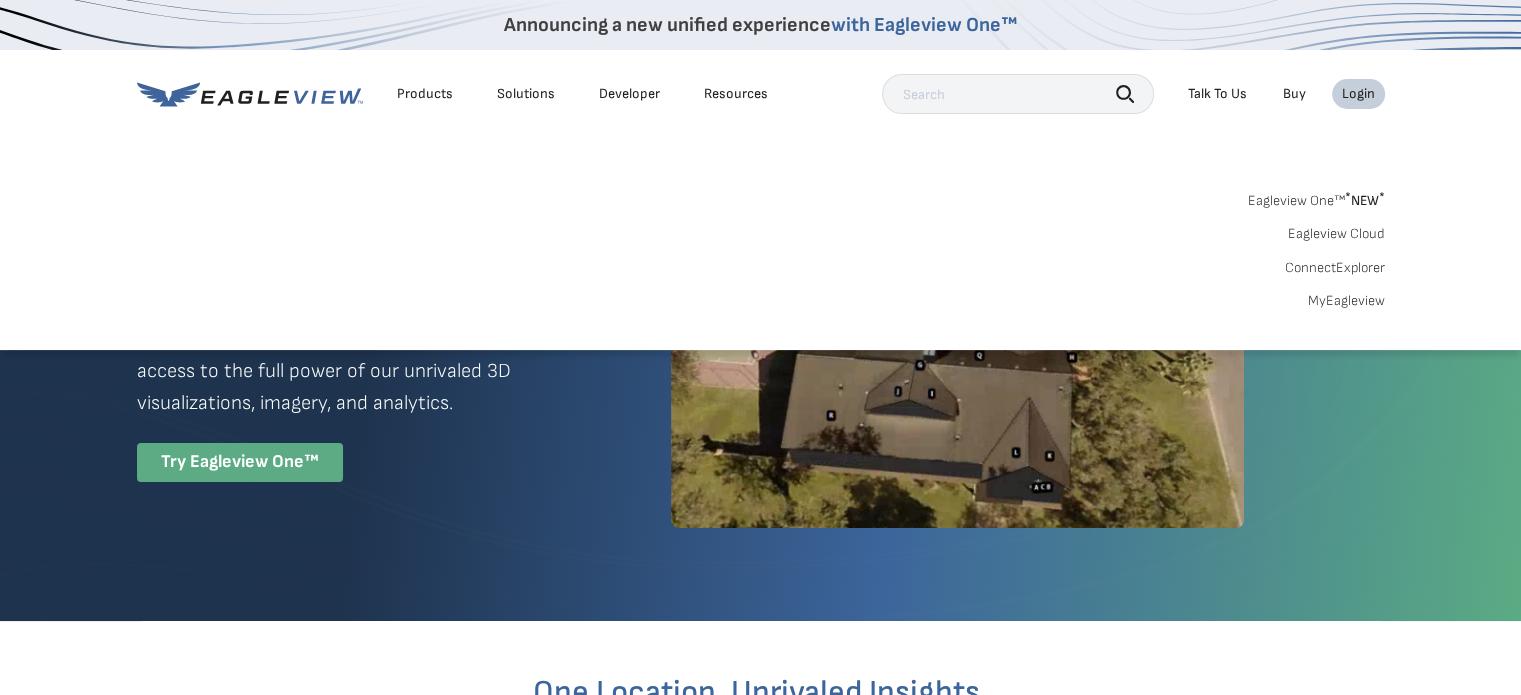 click on "MyEagleview" at bounding box center (1346, 301) 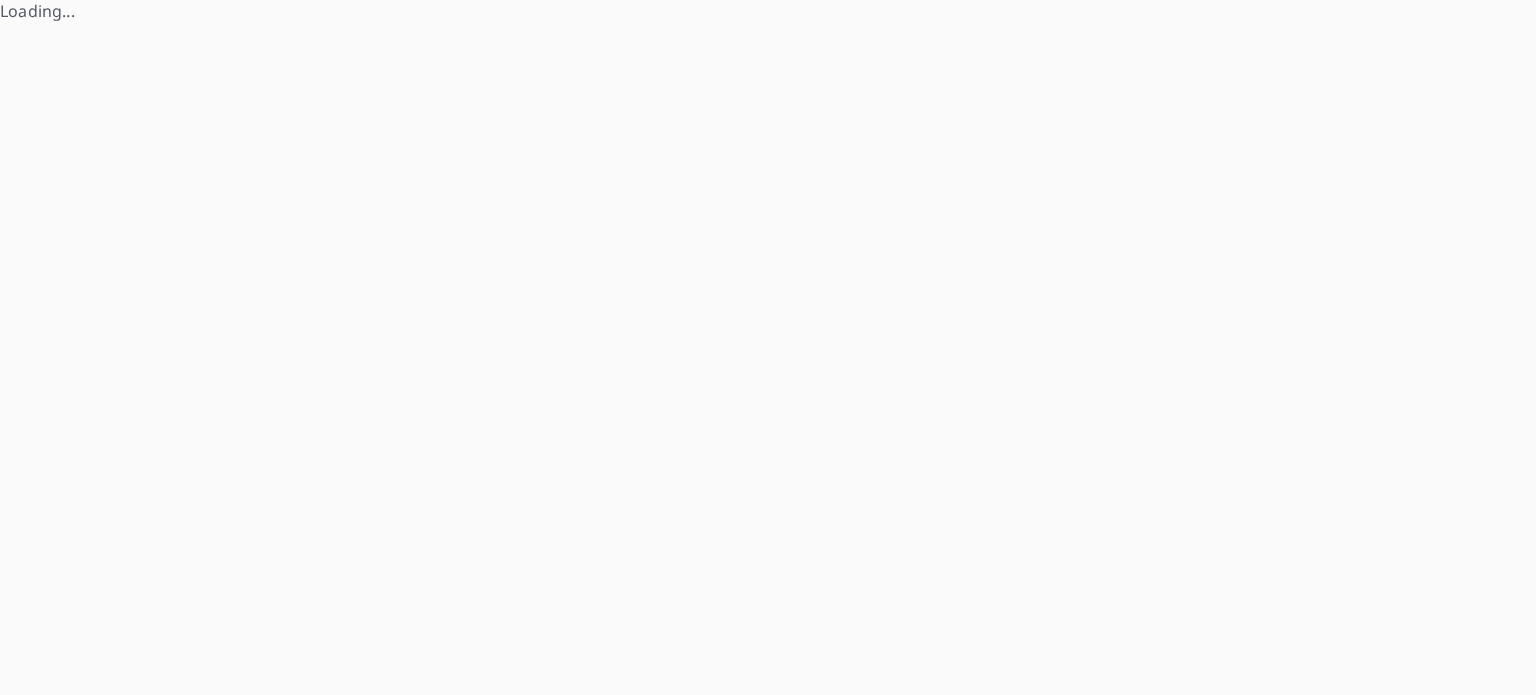 scroll, scrollTop: 0, scrollLeft: 0, axis: both 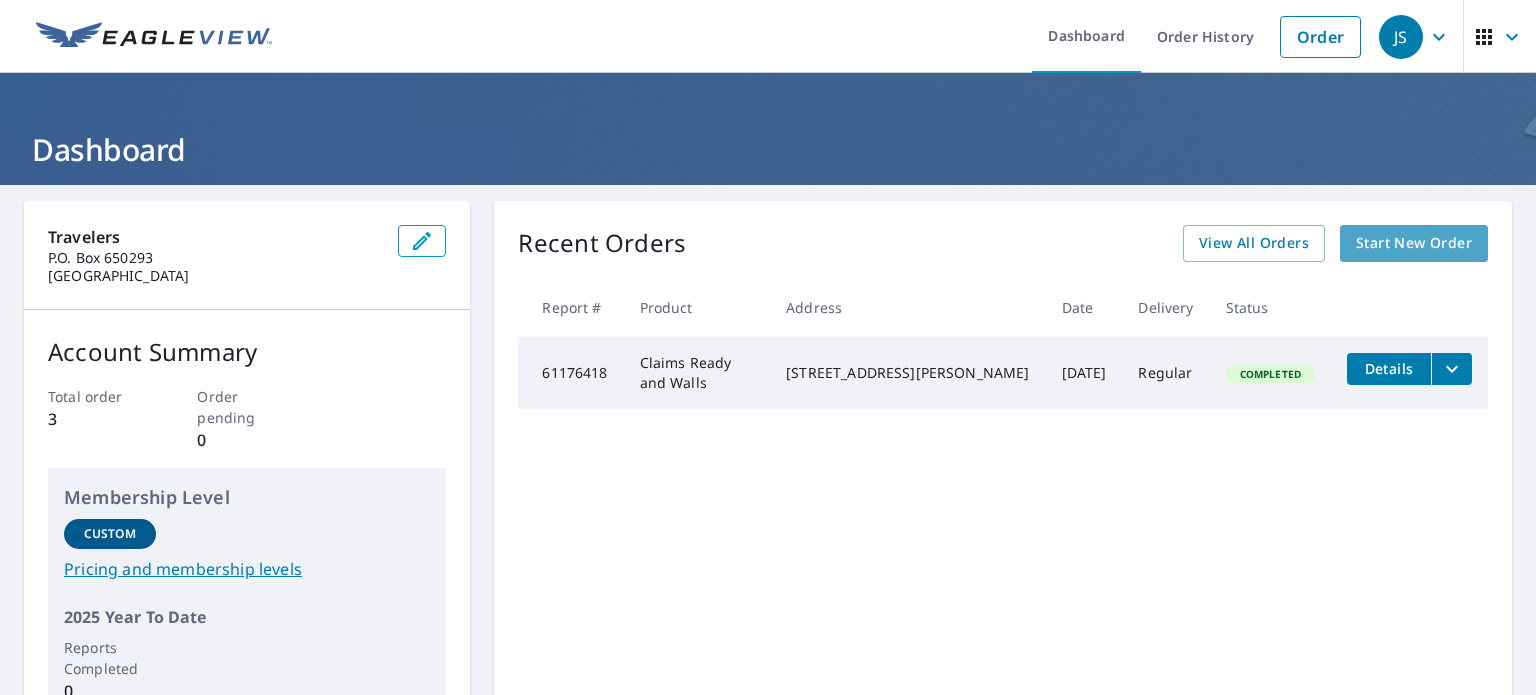 click on "Start New Order" at bounding box center [1414, 243] 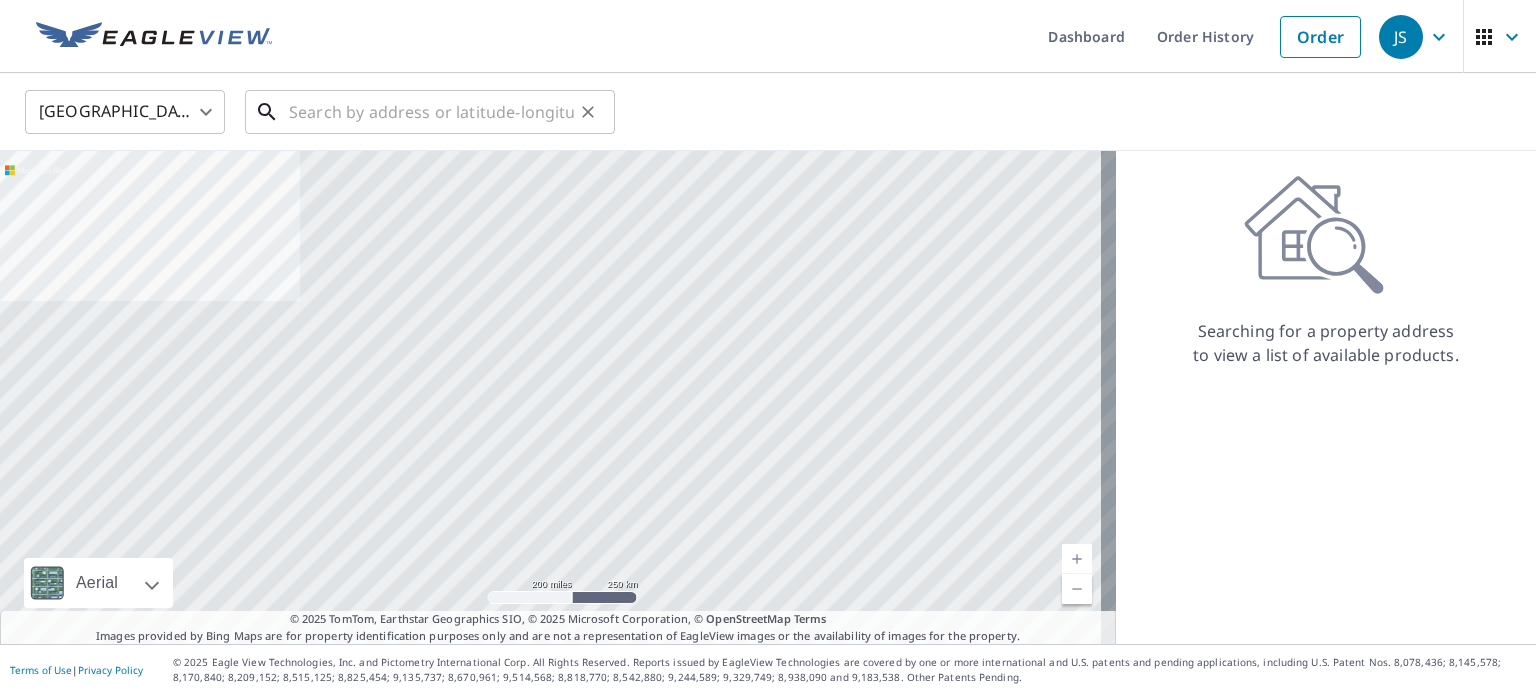 click at bounding box center [431, 112] 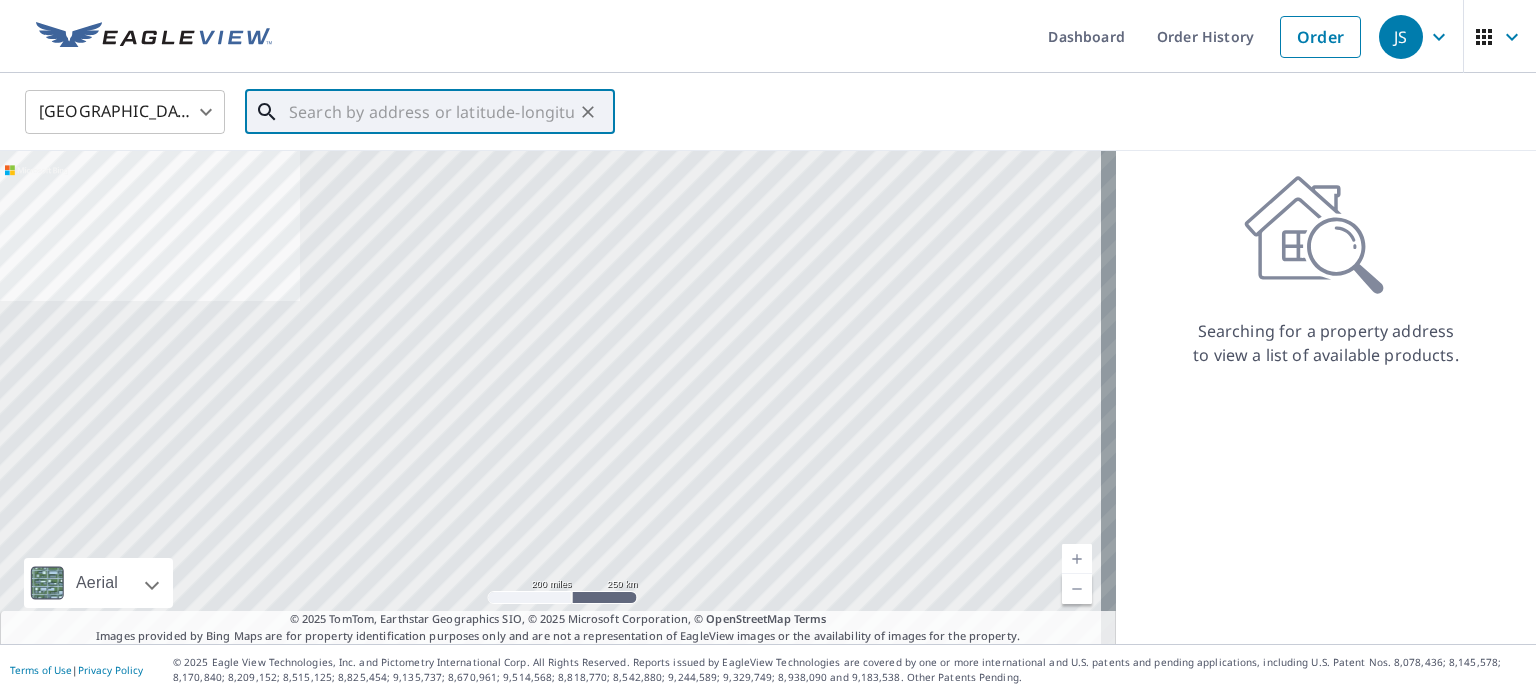 paste on "5207 73RD ST, UNIT B LUBBOCK TX 79424" 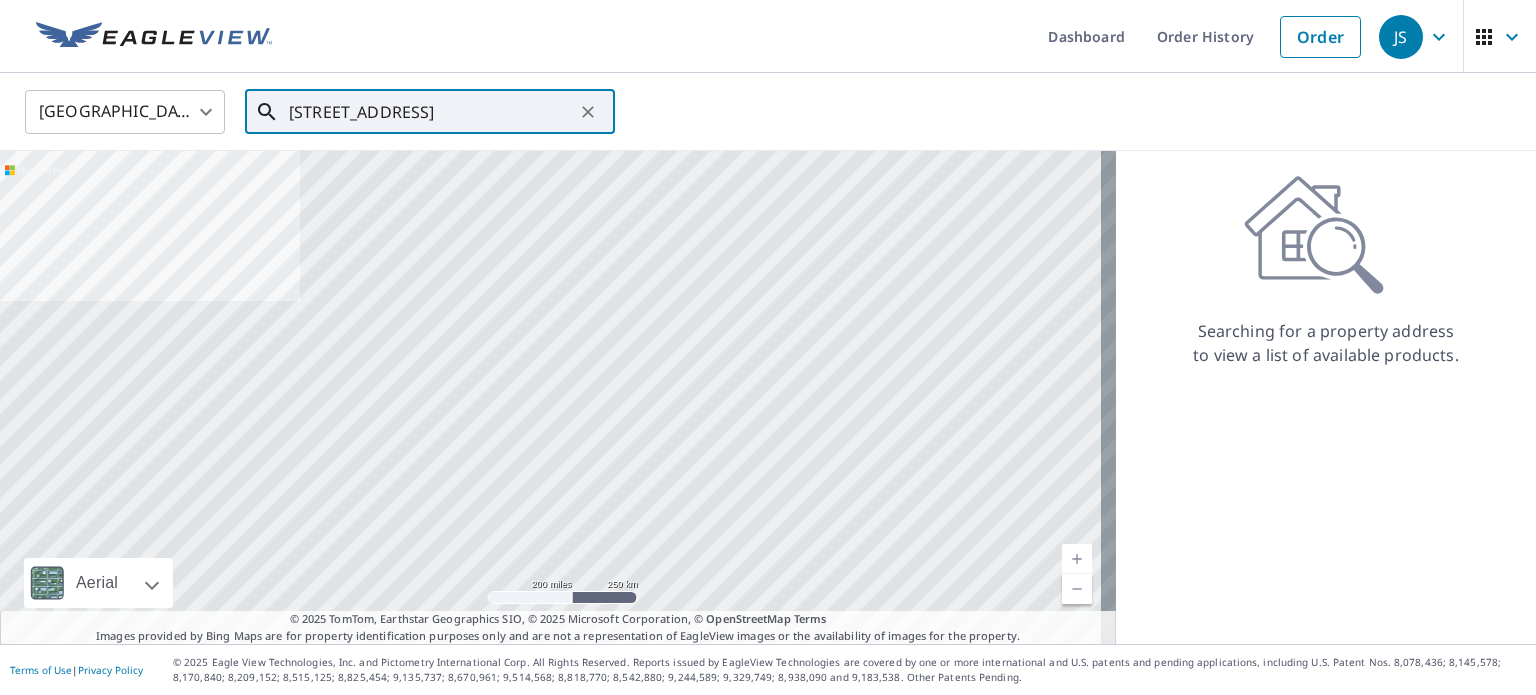 scroll, scrollTop: 0, scrollLeft: 33, axis: horizontal 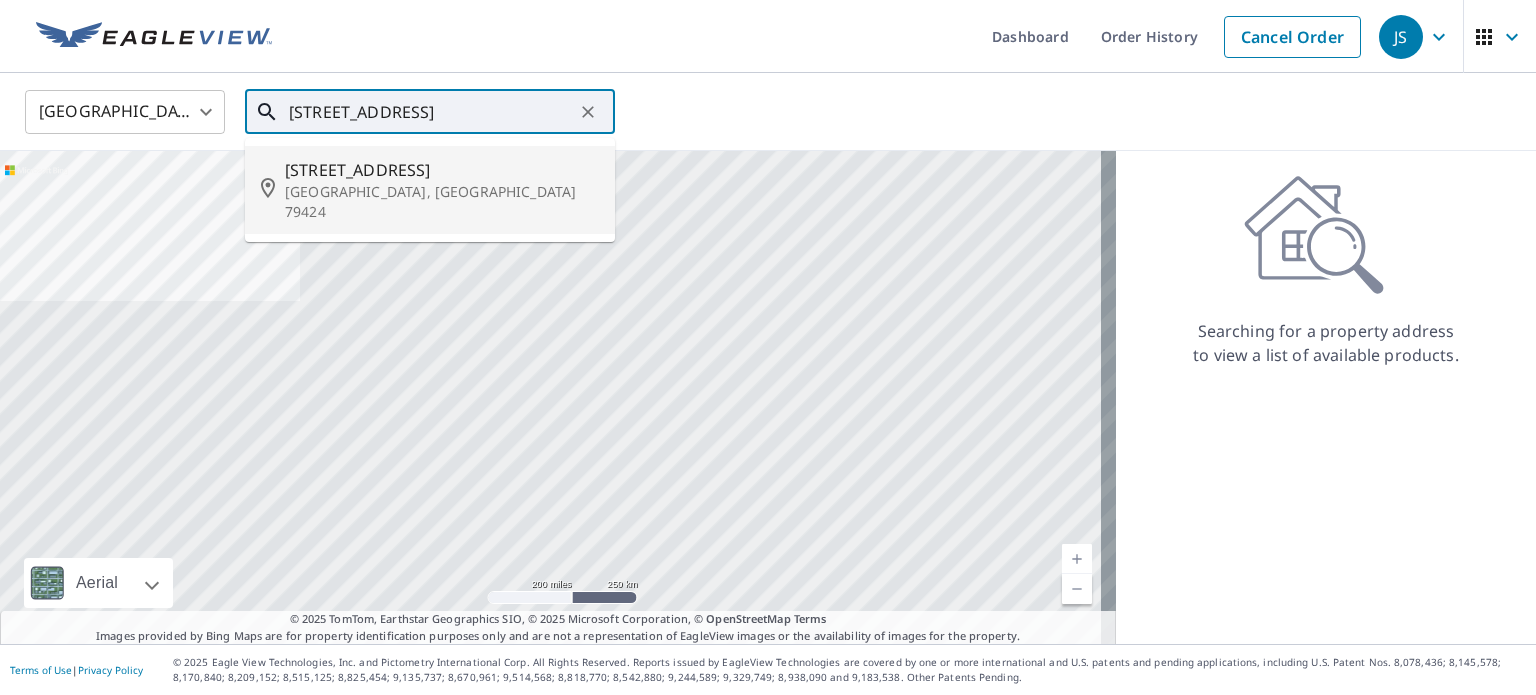 click on "5207 73rd St" at bounding box center [442, 170] 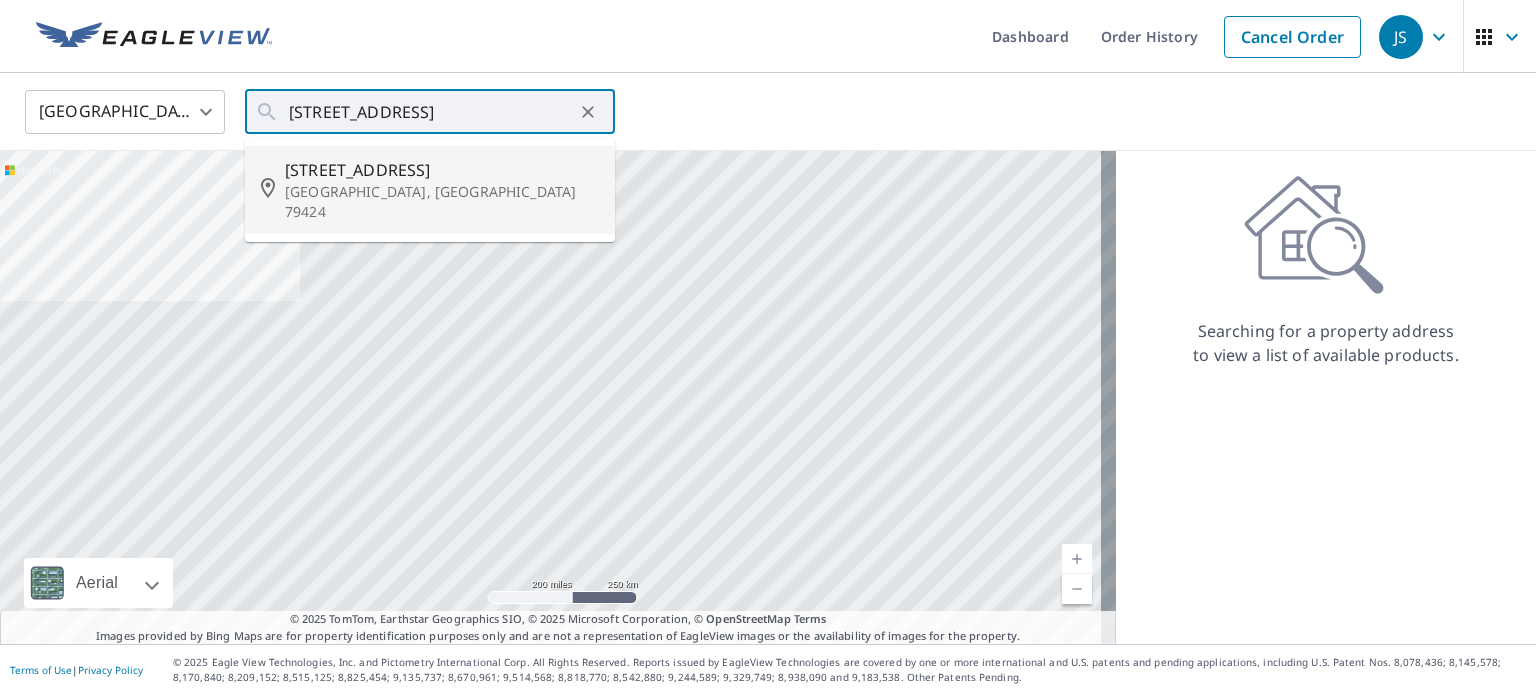 type on "5207 73rd St Lubbock, TX 79424" 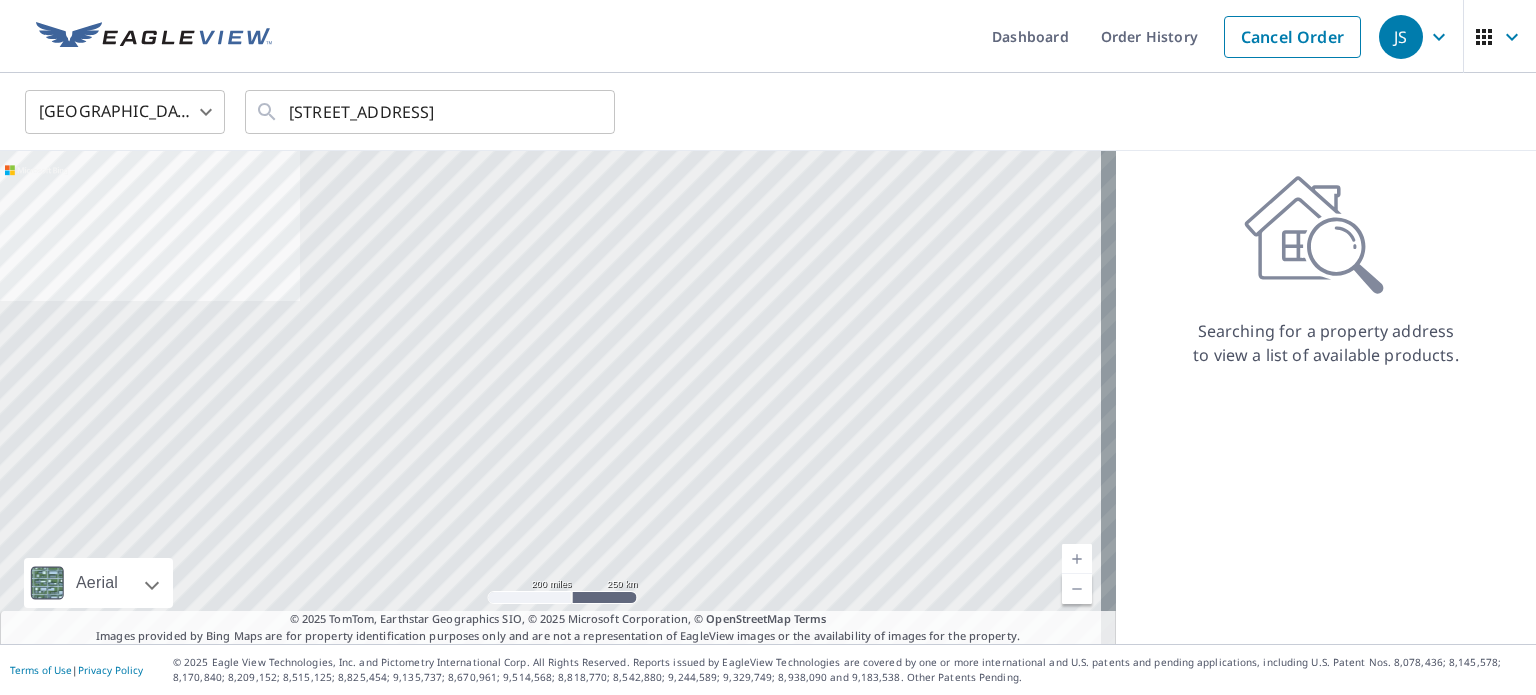scroll, scrollTop: 0, scrollLeft: 0, axis: both 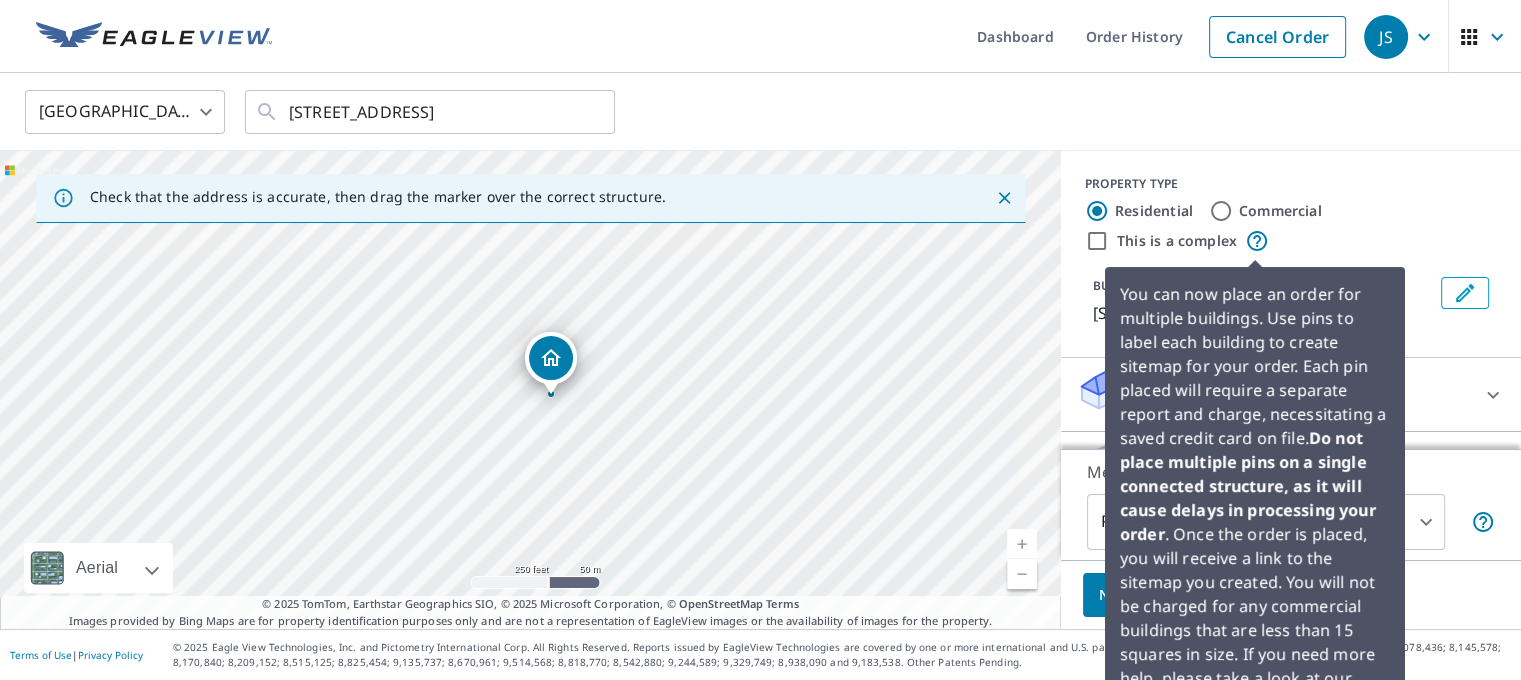 click 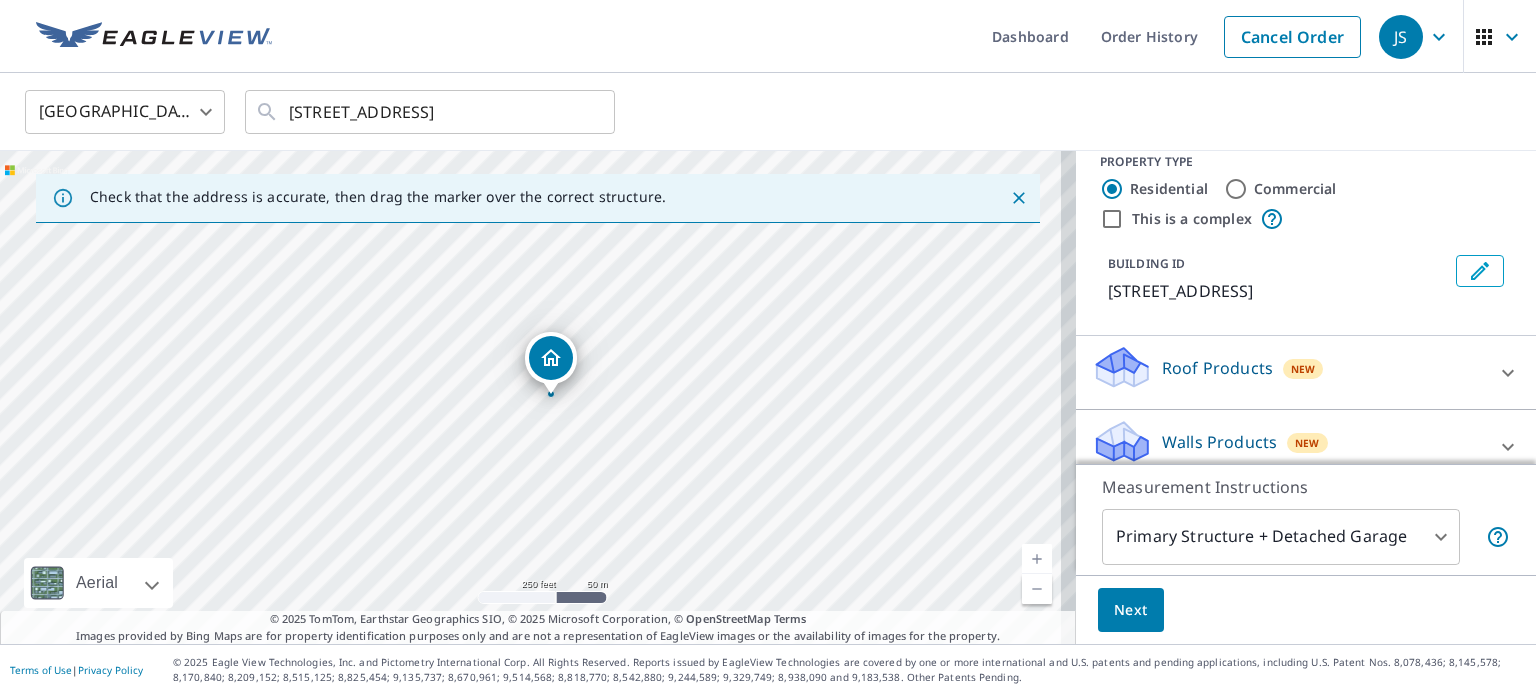 scroll, scrollTop: 40, scrollLeft: 0, axis: vertical 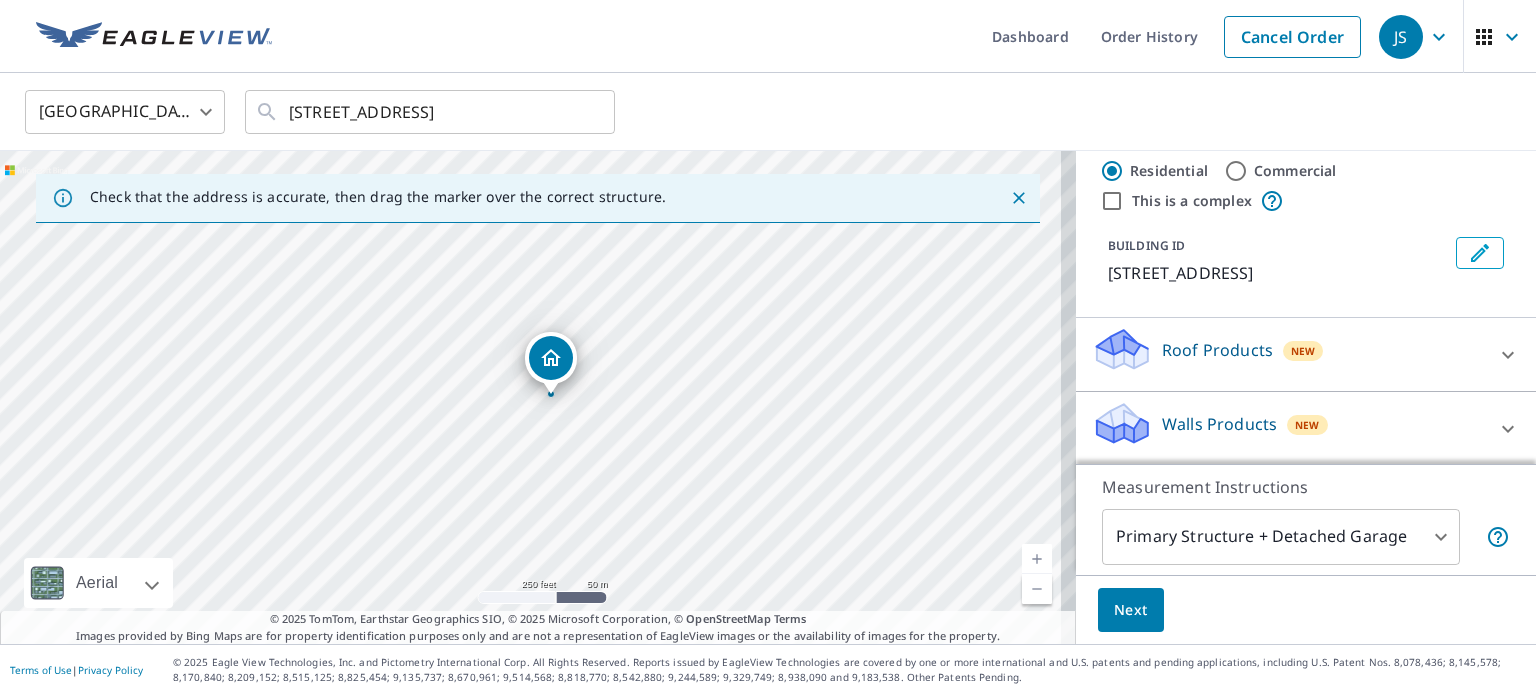 click on "Roof Products New" at bounding box center [1288, 354] 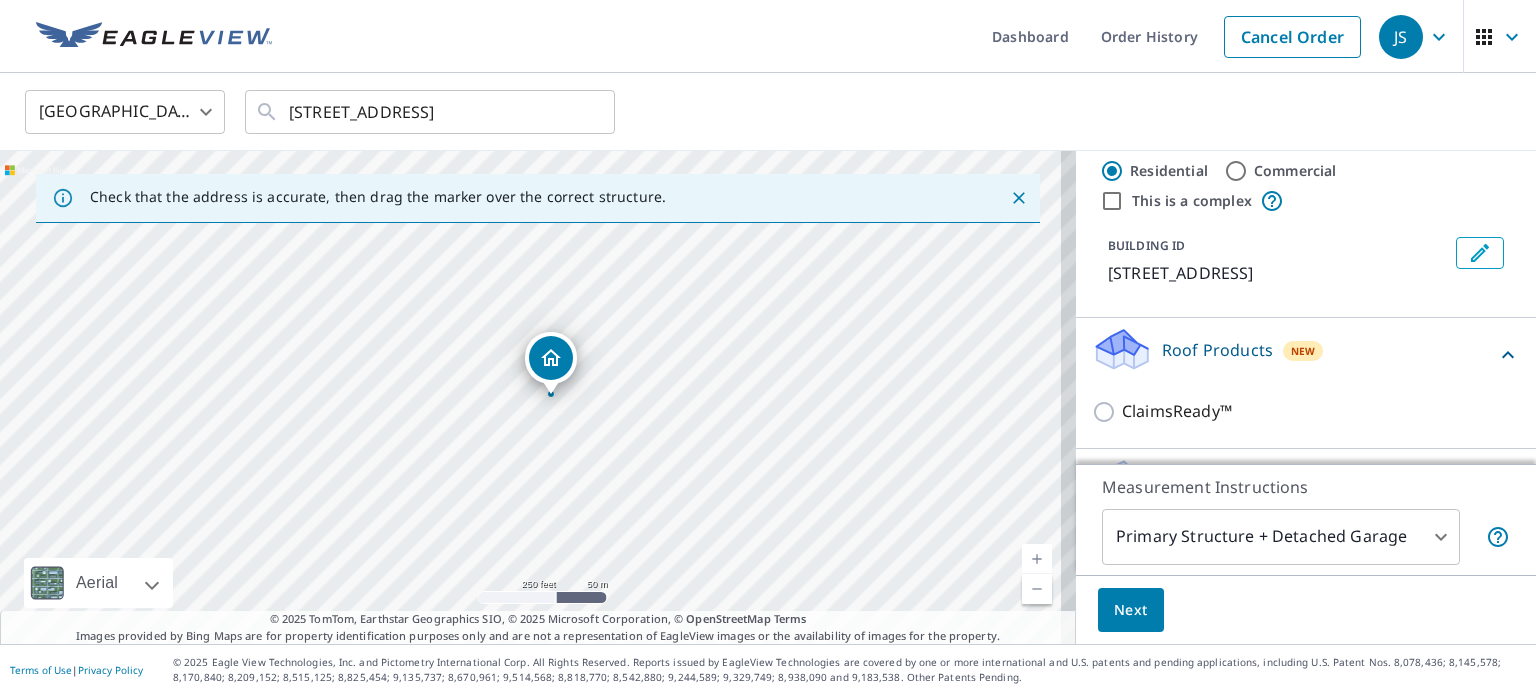 scroll, scrollTop: 97, scrollLeft: 0, axis: vertical 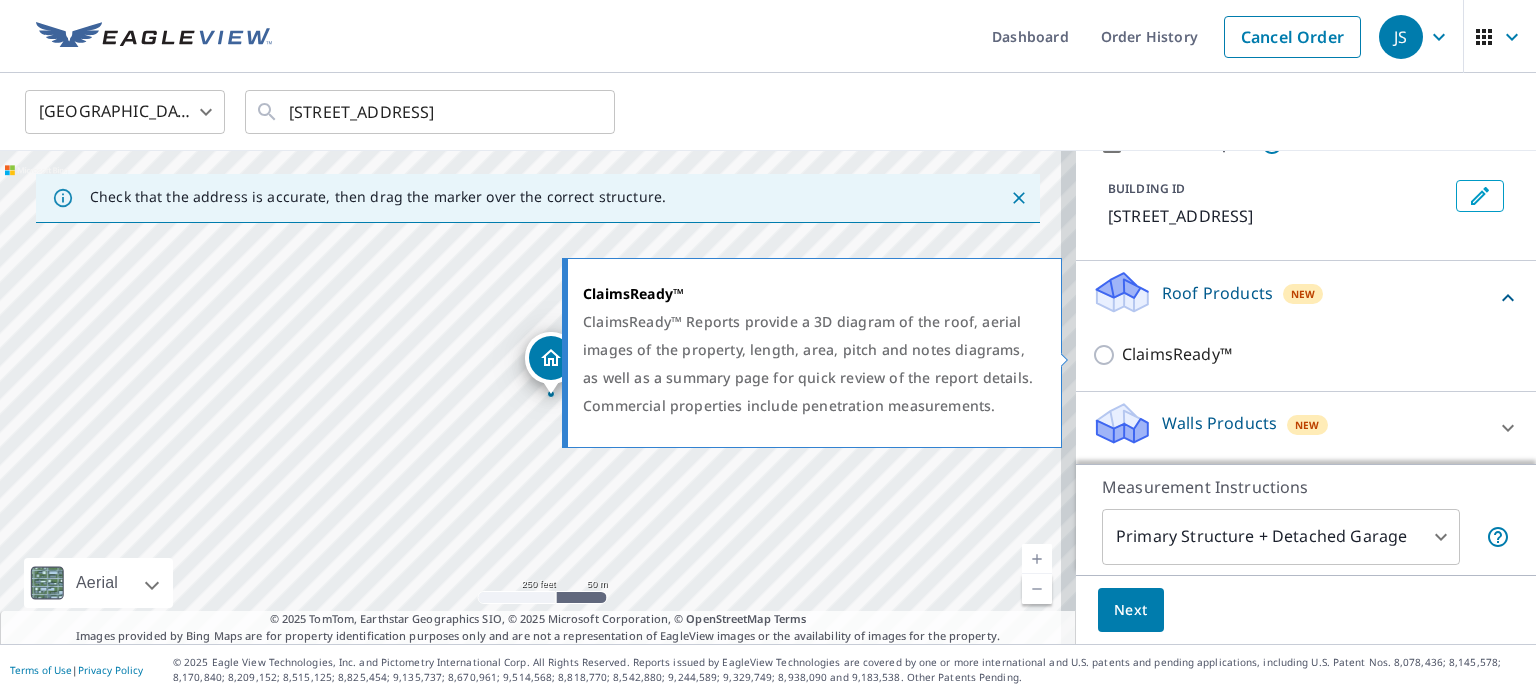 click on "ClaimsReady™" at bounding box center [1177, 354] 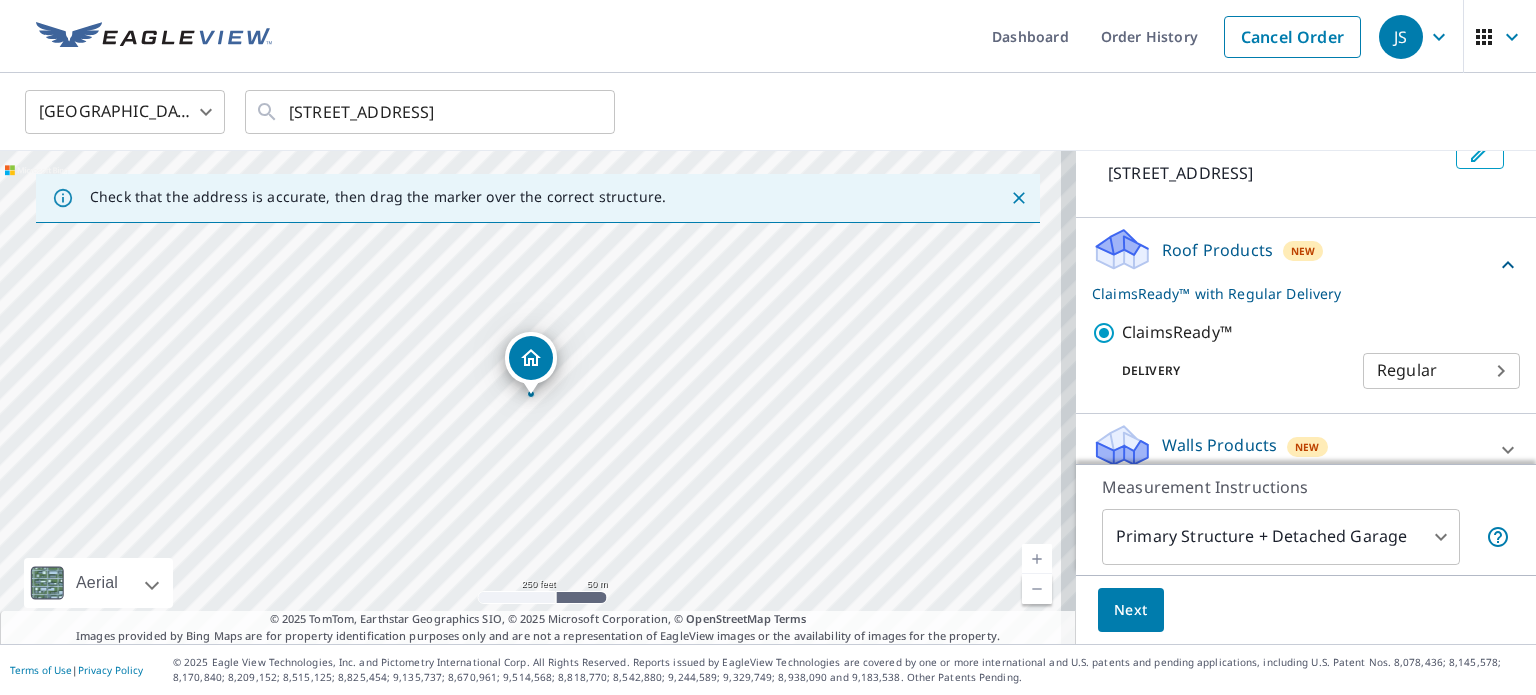 scroll, scrollTop: 162, scrollLeft: 0, axis: vertical 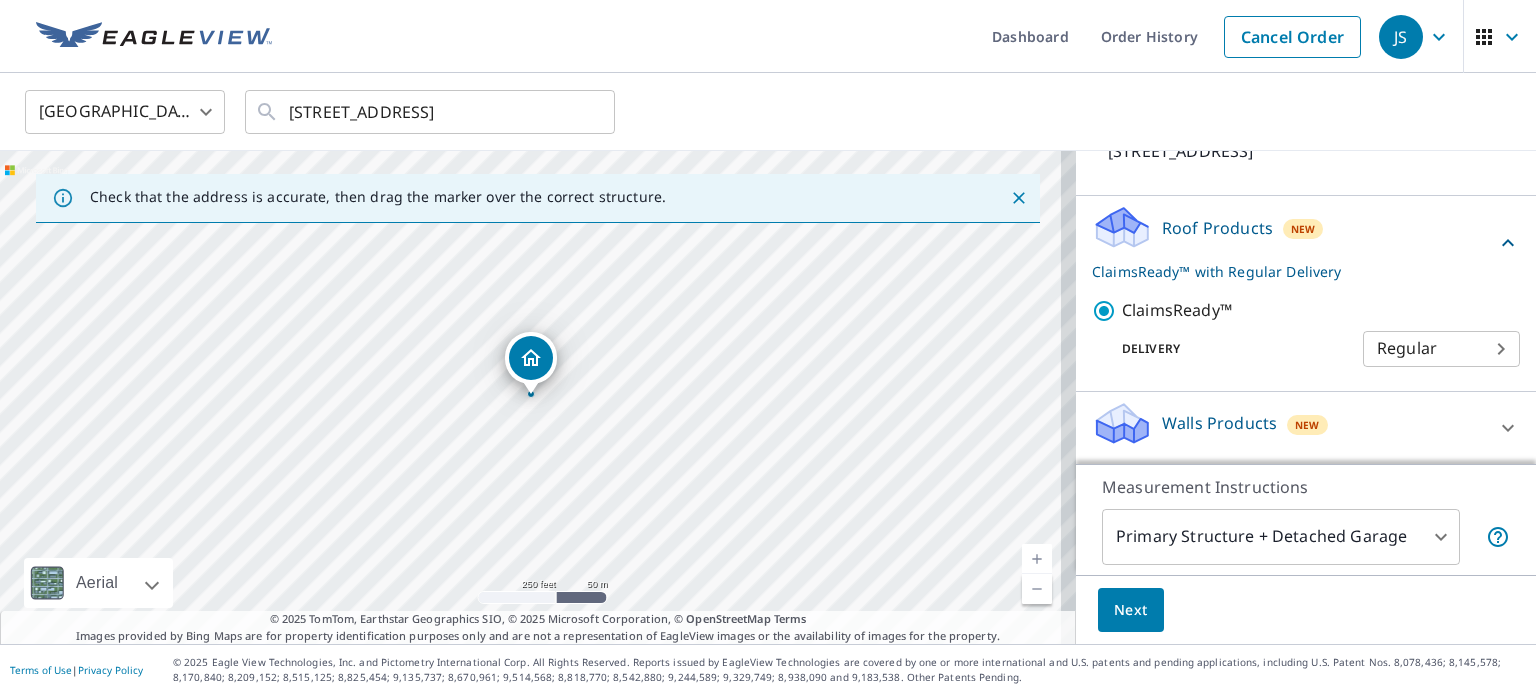 click on "JS JS
Dashboard Order History Cancel Order JS United States US ​ 5207 73rd St Lubbock, TX 79424 ​ Check that the address is accurate, then drag the marker over the correct structure. 5207 73rd St Lubbock, TX 79424 Aerial Road A standard road map Aerial A detailed look from above Labels Labels 250 feet 50 m © 2025 TomTom, © Vexcel Imaging, © 2025 Microsoft Corporation,  © OpenStreetMap Terms © 2025 TomTom, Earthstar Geographics SIO, © 2025 Microsoft Corporation, ©   OpenStreetMap   Terms Images provided by Bing Maps are for property identification purposes only and are not a representation of EagleView images or the availability of images for the property. PROPERTY TYPE Residential Commercial This is a complex BUILDING ID 5207 73rd St, Lubbock, TX, 79424 Roof Products New ClaimsReady™ with Regular Delivery ClaimsReady™ Delivery Regular 8 ​ Walls Products New Walls, Windows & Doors Measurement Instructions Primary Structure + Detached Garage 1 ​ Next Terms of Use  |  Privacy Policy" at bounding box center (768, 347) 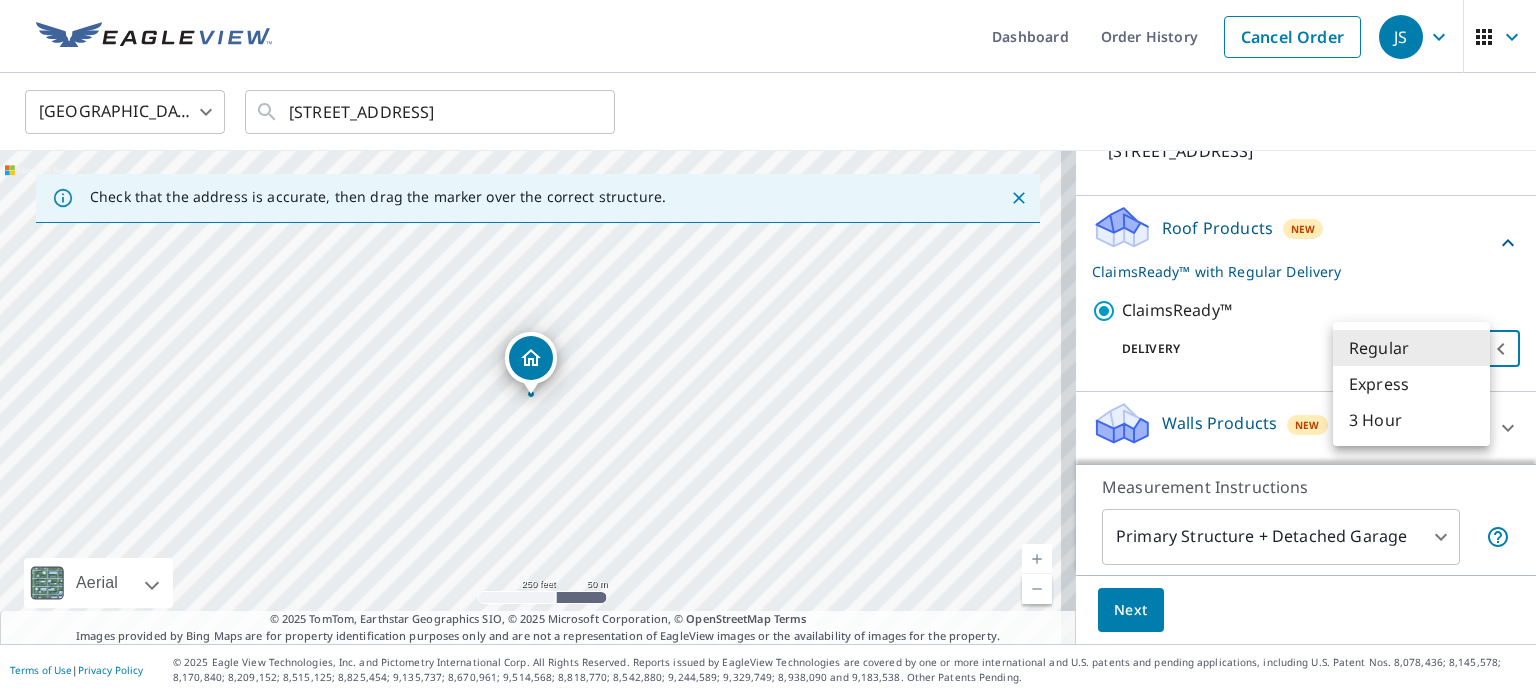 click at bounding box center [768, 347] 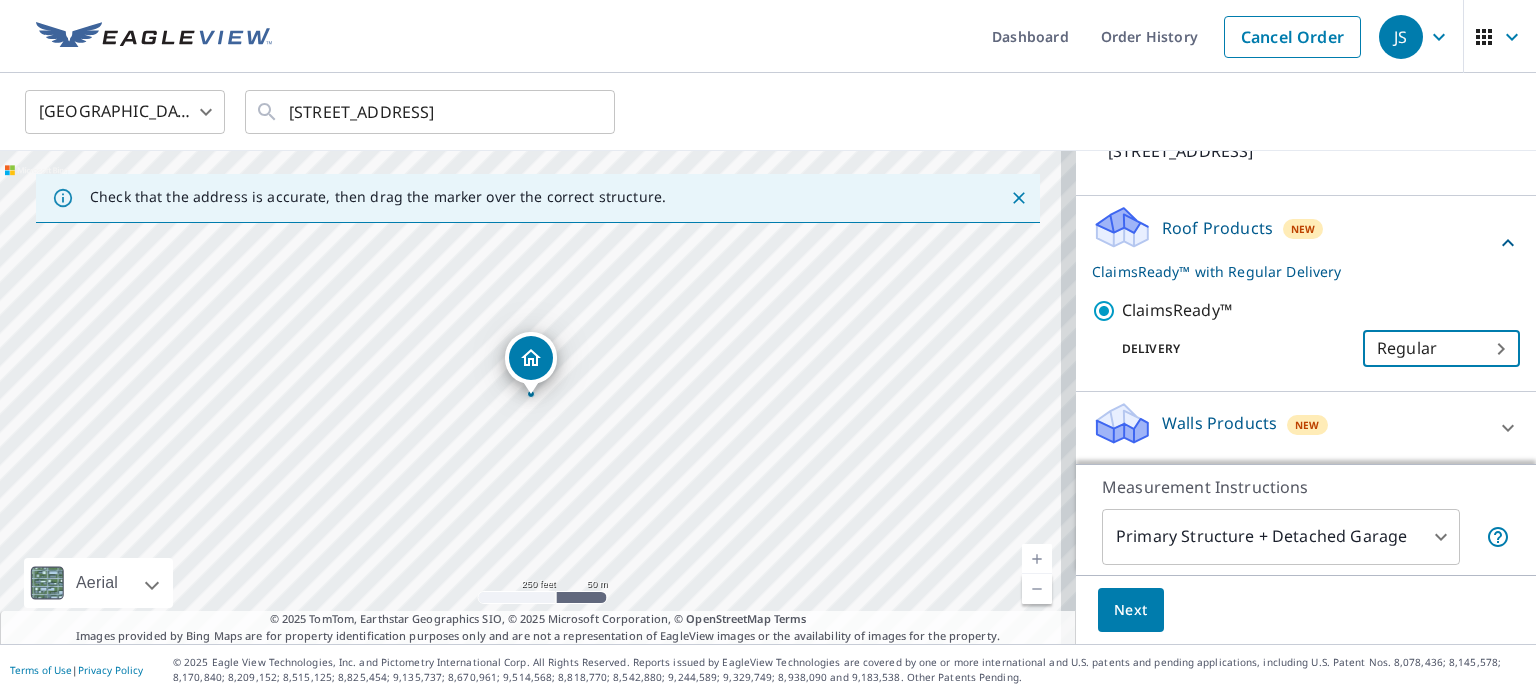 click on "JS JS
Dashboard Order History Cancel Order JS United States US ​ 5207 73rd St Lubbock, TX 79424 ​ Check that the address is accurate, then drag the marker over the correct structure. 5207 73rd St Lubbock, TX 79424 Aerial Road A standard road map Aerial A detailed look from above Labels Labels 250 feet 50 m © 2025 TomTom, © Vexcel Imaging, © 2025 Microsoft Corporation,  © OpenStreetMap Terms © 2025 TomTom, Earthstar Geographics SIO, © 2025 Microsoft Corporation, ©   OpenStreetMap   Terms Images provided by Bing Maps are for property identification purposes only and are not a representation of EagleView images or the availability of images for the property. PROPERTY TYPE Residential Commercial This is a complex BUILDING ID 5207 73rd St, Lubbock, TX, 79424 Roof Products New ClaimsReady™ with Regular Delivery ClaimsReady™ Delivery Regular 8 ​ Walls Products New Walls, Windows & Doors Measurement Instructions Primary Structure + Detached Garage 1 ​ Next Terms of Use  |  Privacy Policy" at bounding box center [768, 347] 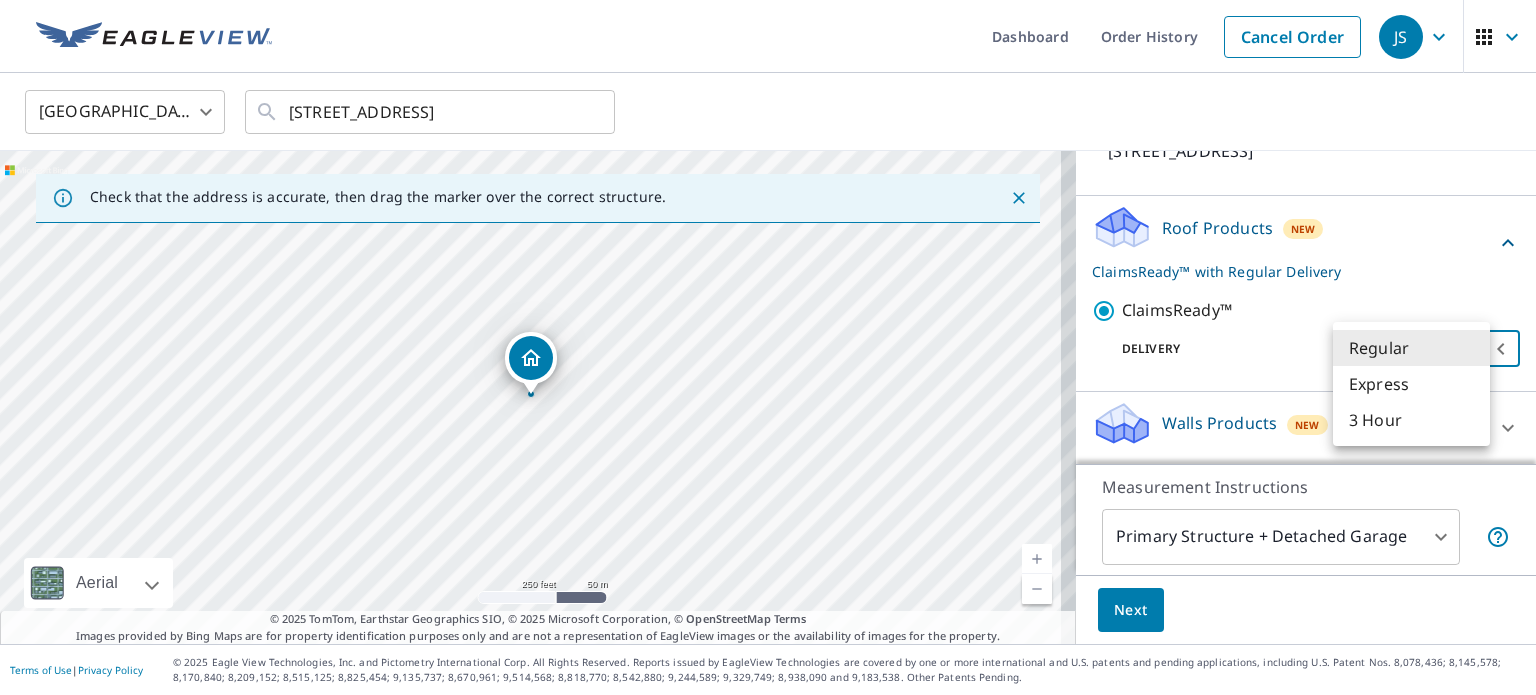click on "Express" at bounding box center (1411, 384) 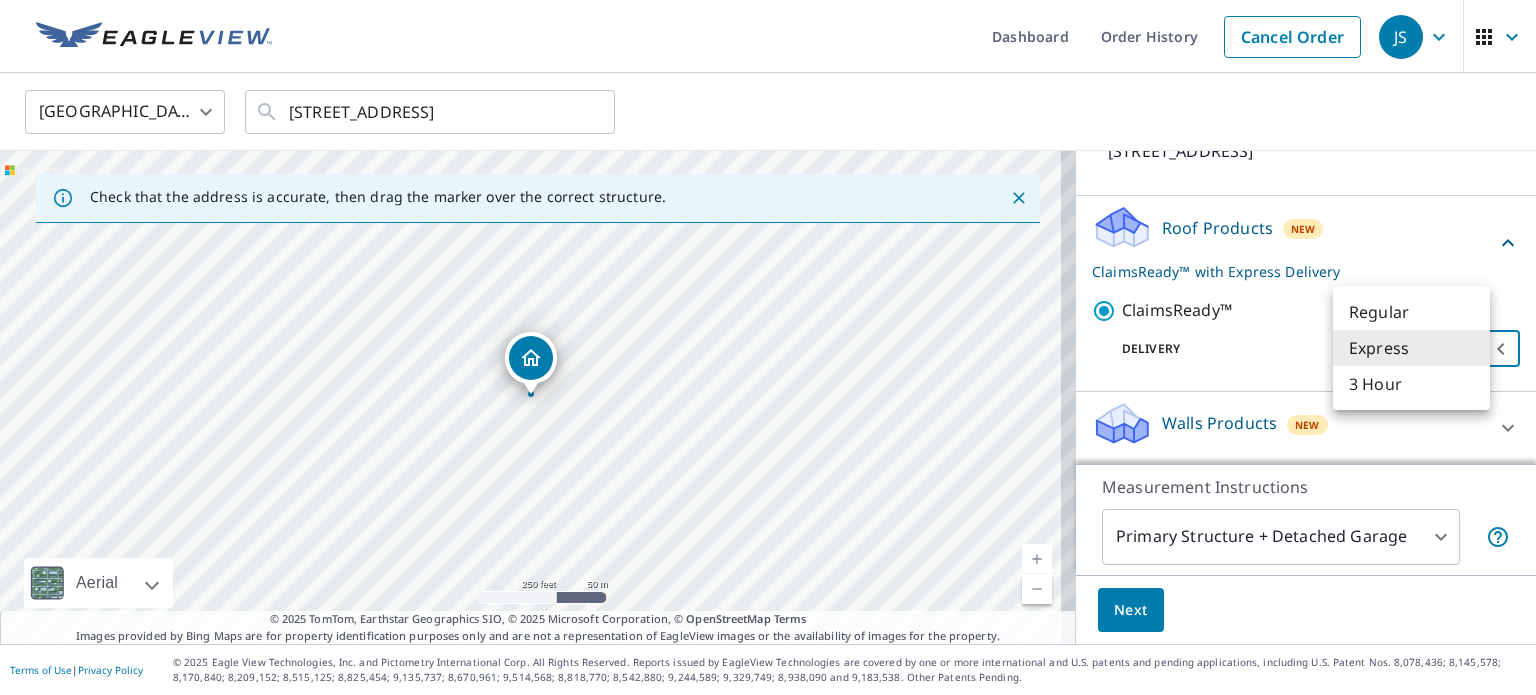 click on "JS JS
Dashboard Order History Cancel Order JS United States US ​ 5207 73rd St Lubbock, TX 79424 ​ Check that the address is accurate, then drag the marker over the correct structure. 5207 73rd St Lubbock, TX 79424 Aerial Road A standard road map Aerial A detailed look from above Labels Labels 250 feet 50 m © 2025 TomTom, © Vexcel Imaging, © 2025 Microsoft Corporation,  © OpenStreetMap Terms © 2025 TomTom, Earthstar Geographics SIO, © 2025 Microsoft Corporation, ©   OpenStreetMap   Terms Images provided by Bing Maps are for property identification purposes only and are not a representation of EagleView images or the availability of images for the property. PROPERTY TYPE Residential Commercial This is a complex BUILDING ID 5207 73rd St, Lubbock, TX, 79424 Roof Products New ClaimsReady™ with Express Delivery ClaimsReady™ Delivery Express 4 ​ Walls Products New Walls, Windows & Doors Measurement Instructions Primary Structure + Detached Garage 1 ​ Next Terms of Use  |  Privacy Policy" at bounding box center [768, 347] 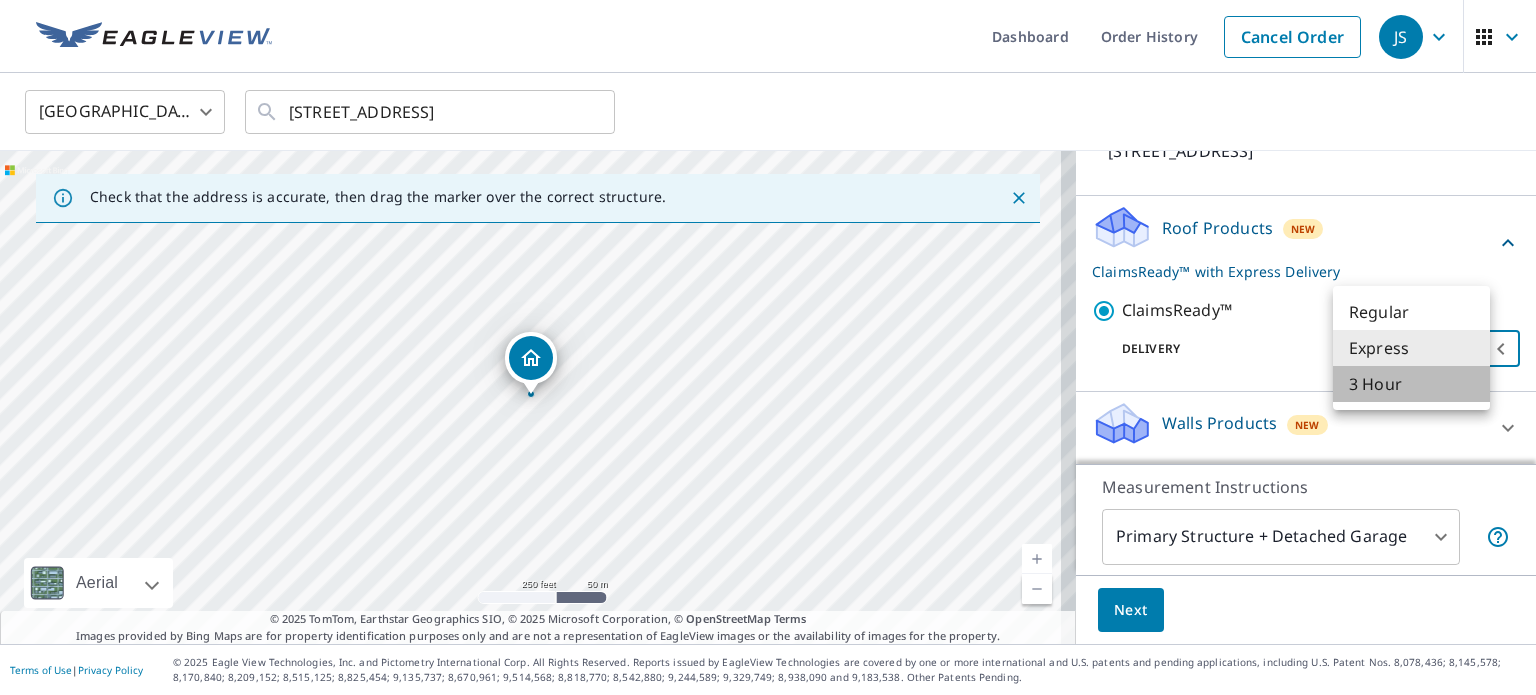 click on "3 Hour" at bounding box center [1411, 384] 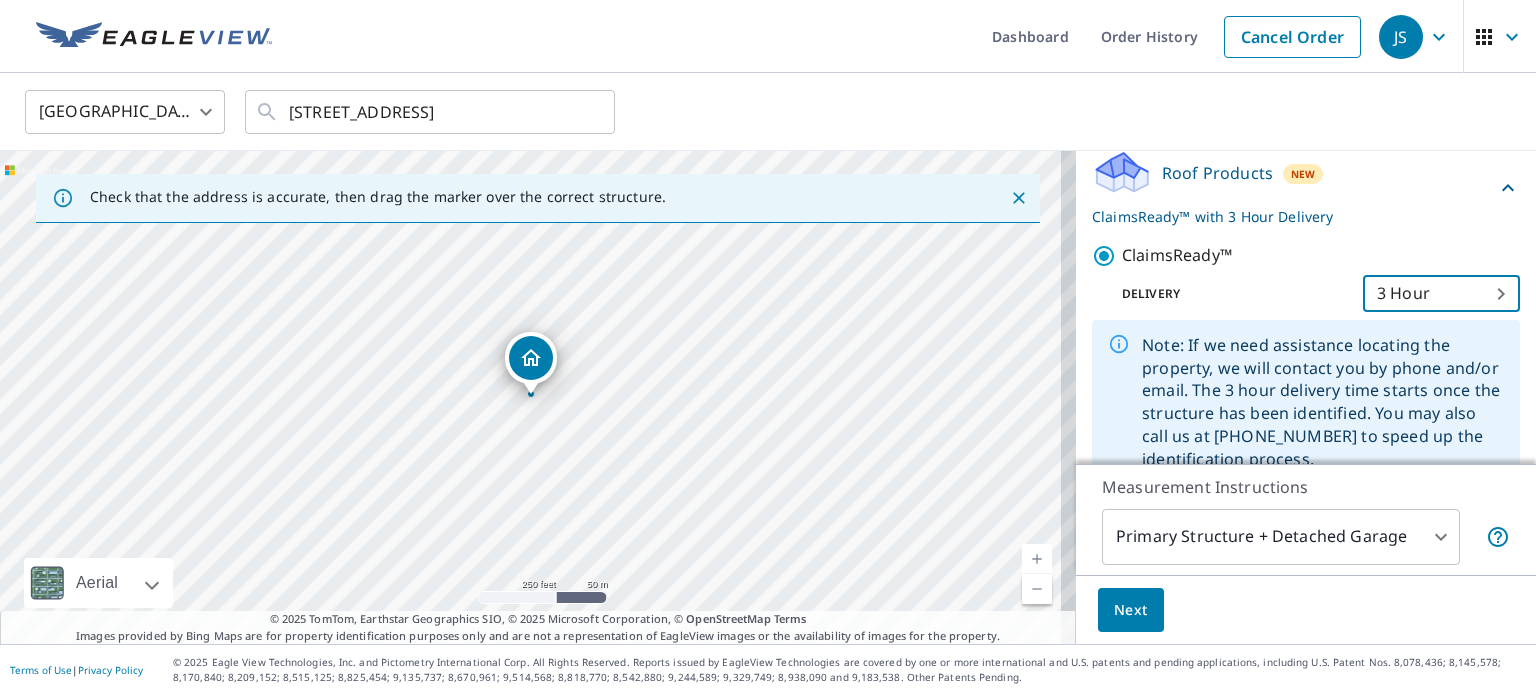 scroll, scrollTop: 262, scrollLeft: 0, axis: vertical 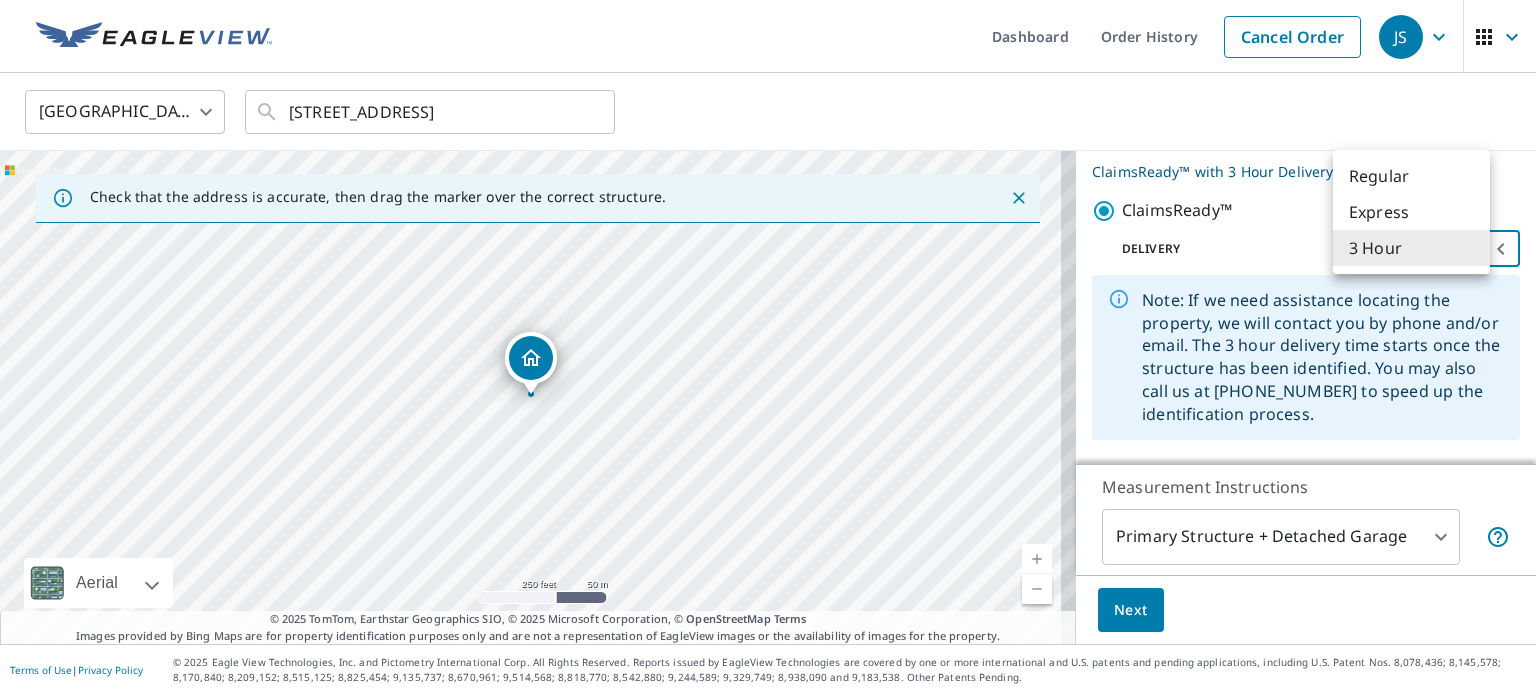 click on "JS JS
Dashboard Order History Cancel Order JS United States US ​ 5207 73rd St Lubbock, TX 79424 ​ Check that the address is accurate, then drag the marker over the correct structure. 5207 73rd St Lubbock, TX 79424 Aerial Road A standard road map Aerial A detailed look from above Labels Labels 250 feet 50 m © 2025 TomTom, © Vexcel Imaging, © 2025 Microsoft Corporation,  © OpenStreetMap Terms © 2025 TomTom, Earthstar Geographics SIO, © 2025 Microsoft Corporation, ©   OpenStreetMap   Terms Images provided by Bing Maps are for property identification purposes only and are not a representation of EagleView images or the availability of images for the property. PROPERTY TYPE Residential Commercial This is a complex BUILDING ID 5207 73rd St, Lubbock, TX, 79424 Roof Products New ClaimsReady™ with 3 Hour Delivery ClaimsReady™ Delivery 3 Hour 7 ​ Walls Products New Walls, Windows & Doors Measurement Instructions Primary Structure + Detached Garage 1 ​ Next Terms of Use  |  Privacy Policy" at bounding box center [768, 347] 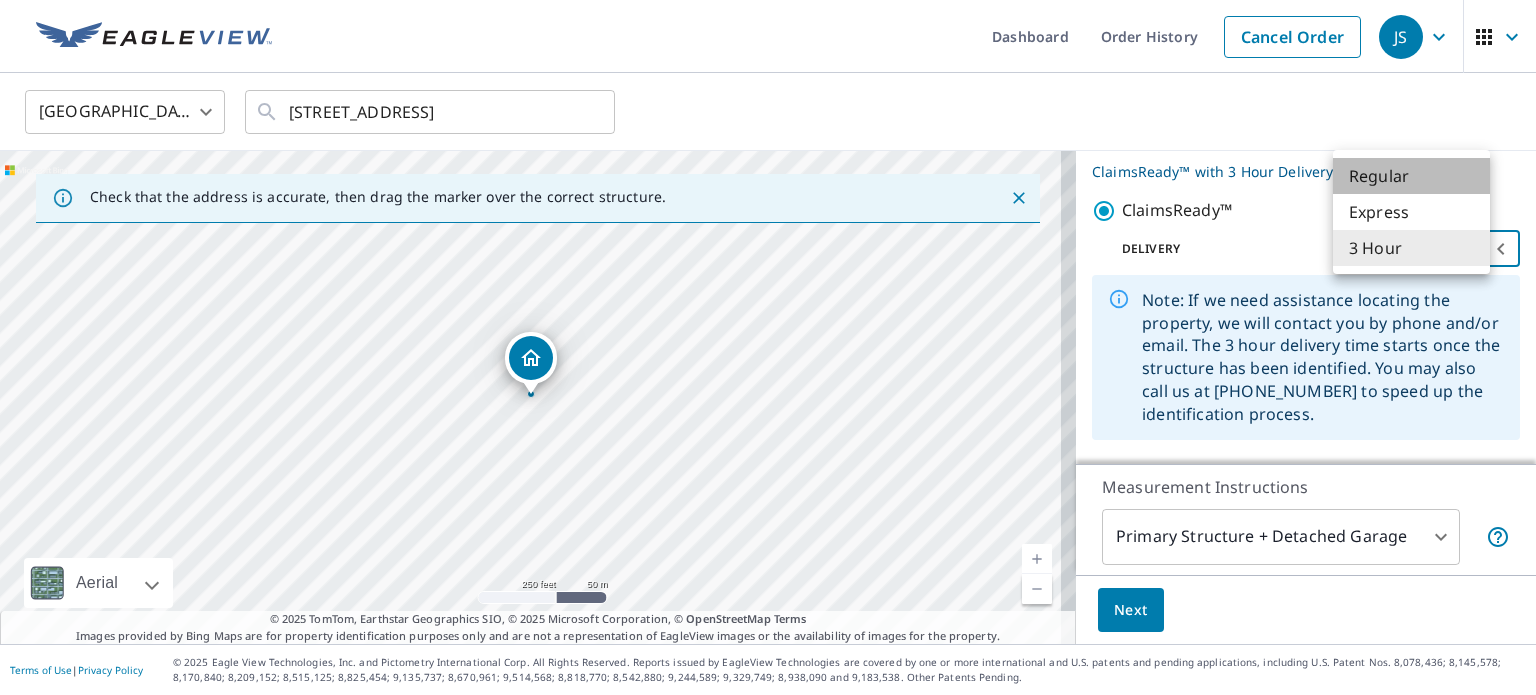 click on "Regular" at bounding box center [1411, 176] 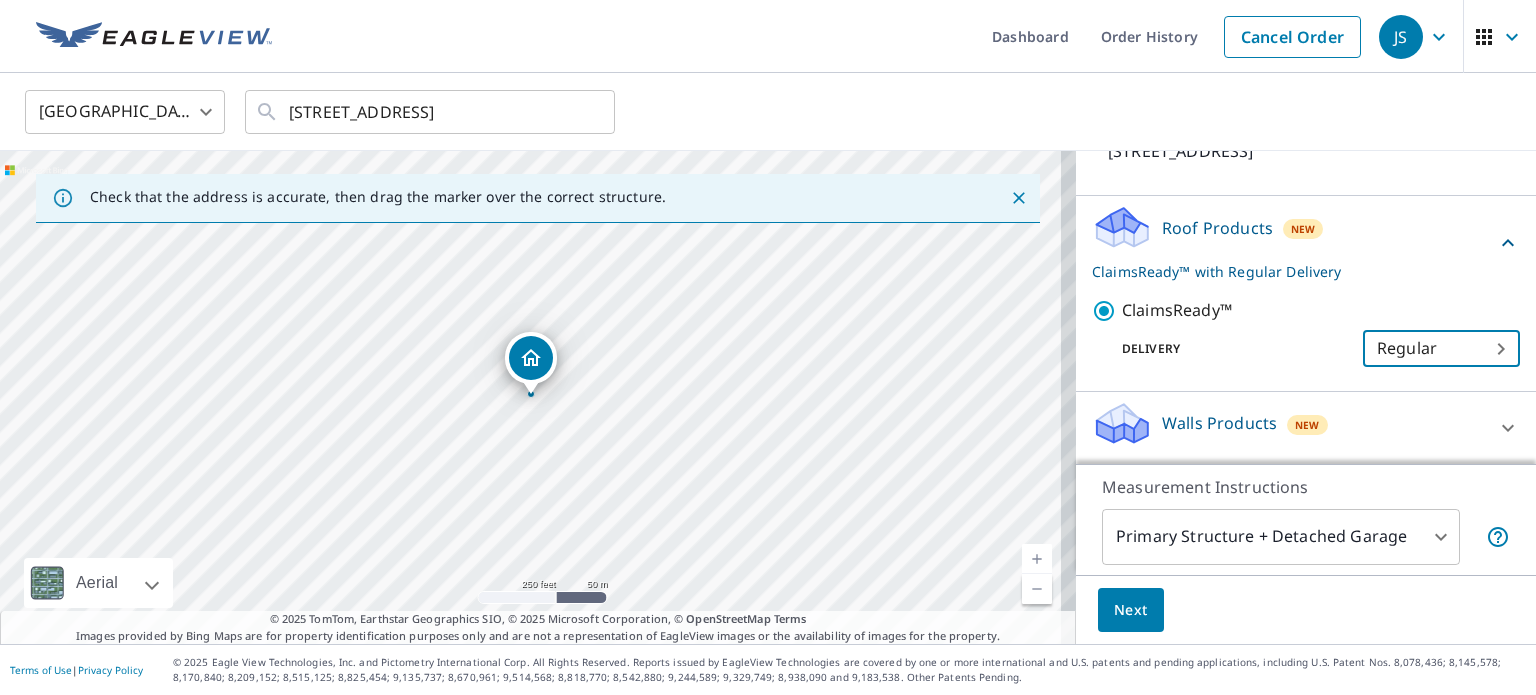 click on "JS JS
Dashboard Order History Cancel Order JS United States US ​ 5207 73rd St Lubbock, TX 79424 ​ Check that the address is accurate, then drag the marker over the correct structure. 5207 73rd St Lubbock, TX 79424 Aerial Road A standard road map Aerial A detailed look from above Labels Labels 250 feet 50 m © 2025 TomTom, © Vexcel Imaging, © 2025 Microsoft Corporation,  © OpenStreetMap Terms © 2025 TomTom, Earthstar Geographics SIO, © 2025 Microsoft Corporation, ©   OpenStreetMap   Terms Images provided by Bing Maps are for property identification purposes only and are not a representation of EagleView images or the availability of images for the property. PROPERTY TYPE Residential Commercial This is a complex BUILDING ID 5207 73rd St, Lubbock, TX, 79424 Roof Products New ClaimsReady™ with Regular Delivery ClaimsReady™ Delivery Regular 8 ​ Walls Products New Walls, Windows & Doors Measurement Instructions Primary Structure + Detached Garage 1 ​ Next Terms of Use  |  Privacy Policy" at bounding box center [768, 347] 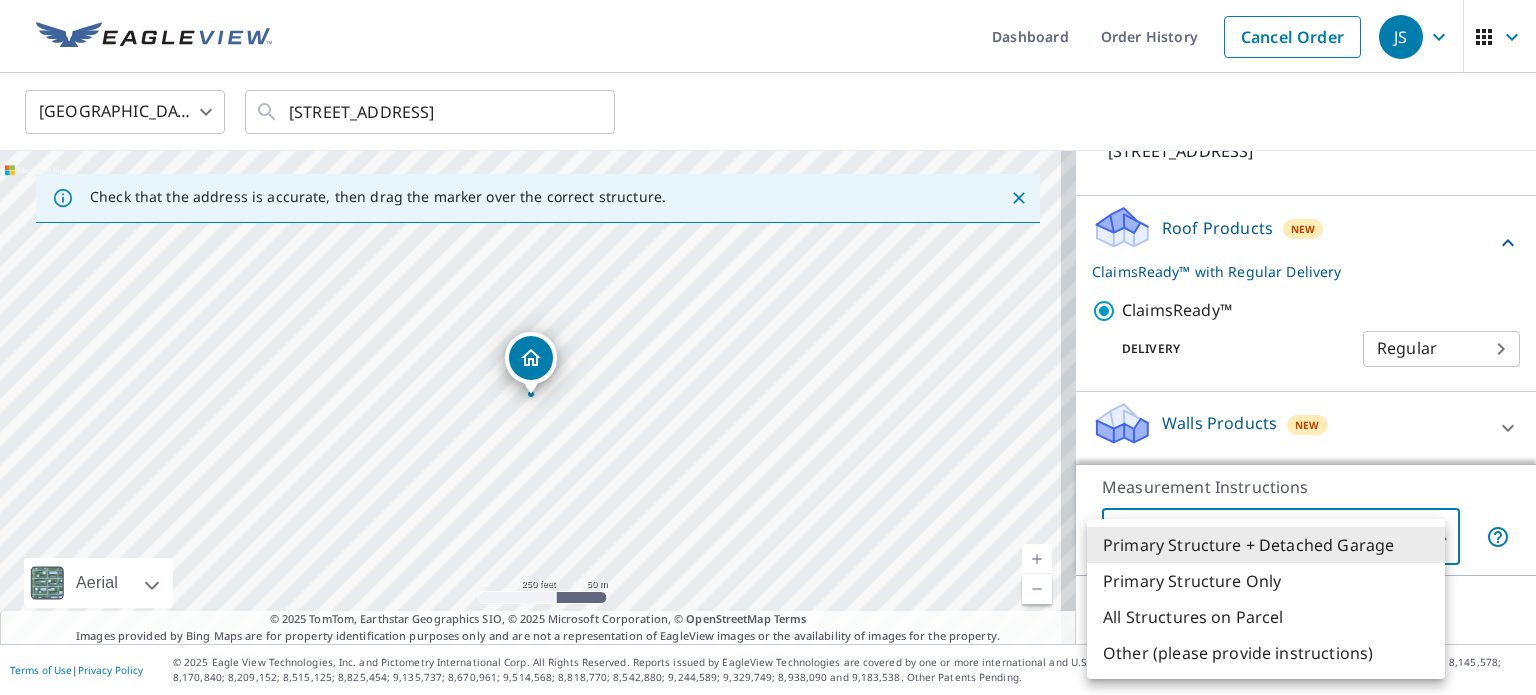 click at bounding box center [768, 347] 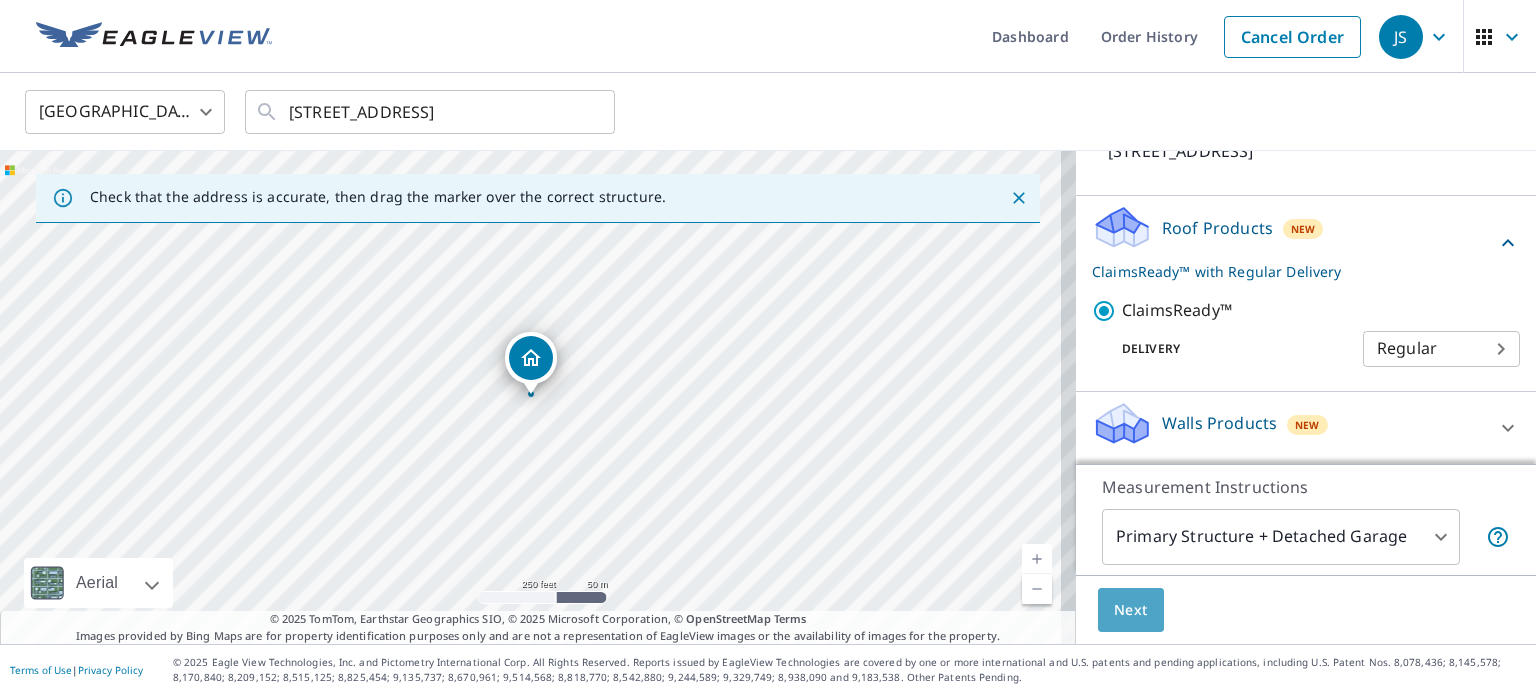 click on "Next" at bounding box center (1131, 610) 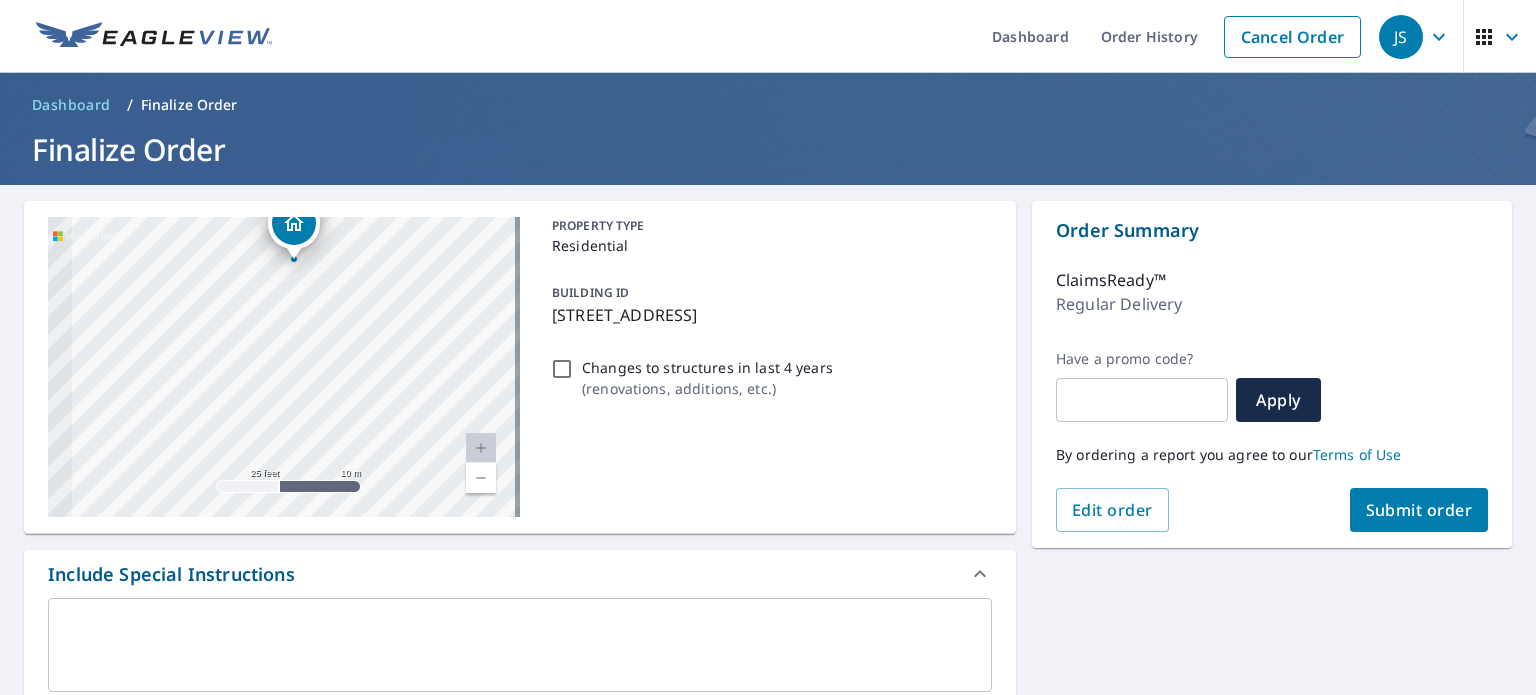 drag, startPoint x: 178, startPoint y: 348, endPoint x: 486, endPoint y: 382, distance: 309.87094 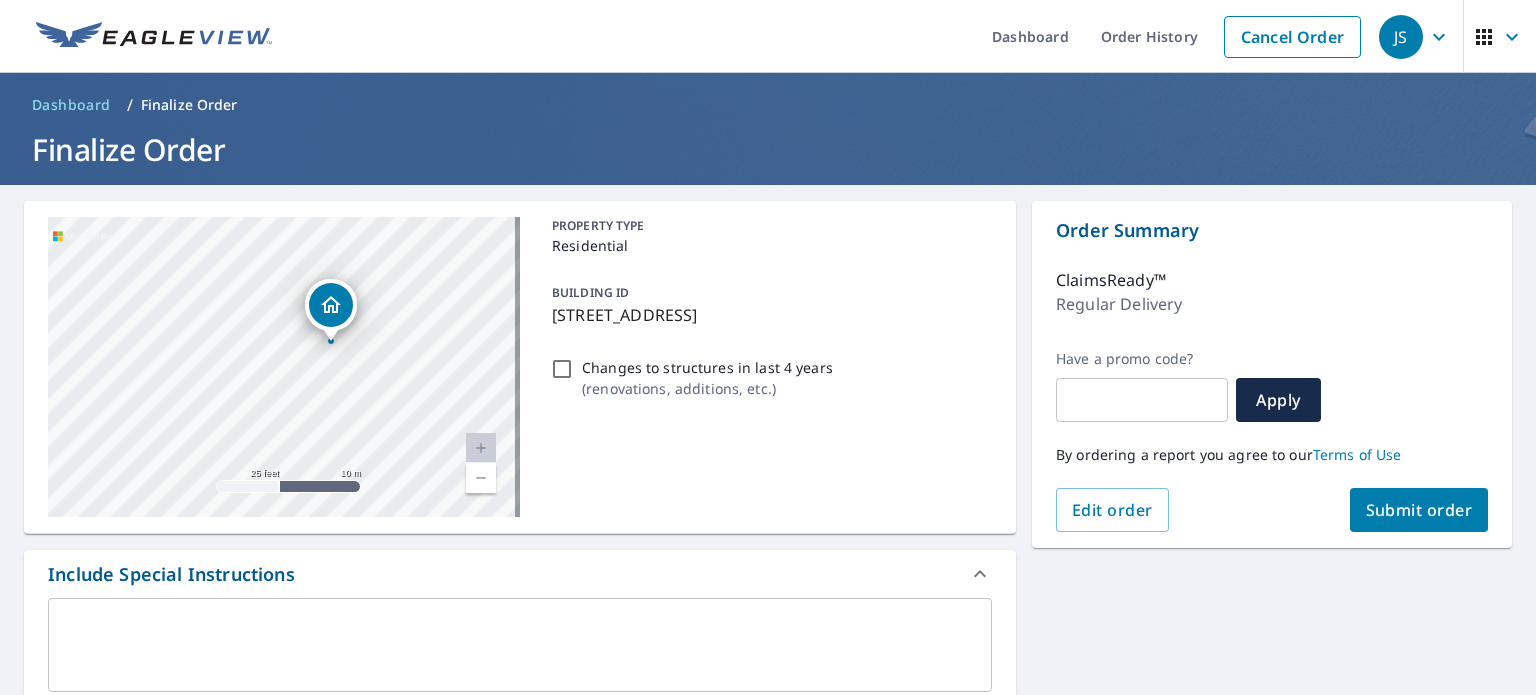 drag, startPoint x: 308, startPoint y: 364, endPoint x: 289, endPoint y: 418, distance: 57.245087 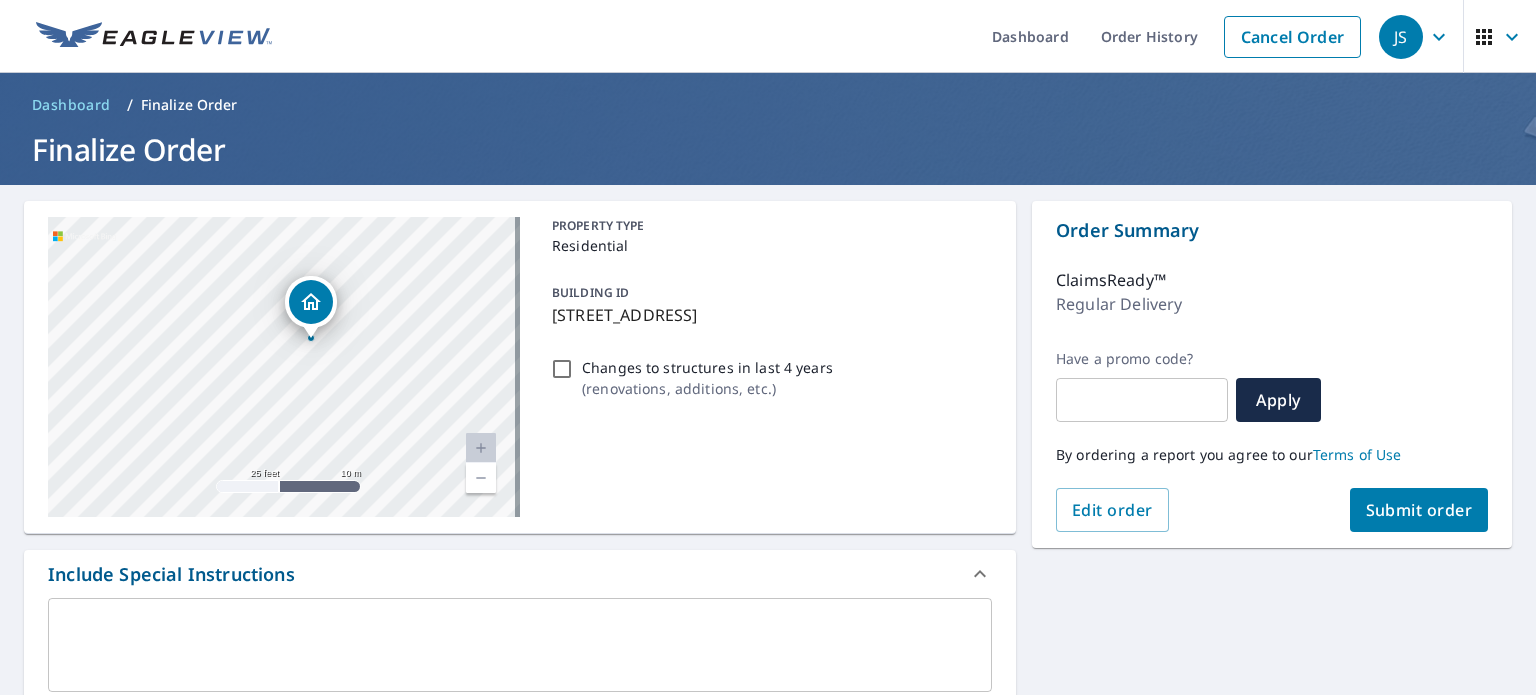 drag, startPoint x: 328, startPoint y: 363, endPoint x: 311, endPoint y: 359, distance: 17.464249 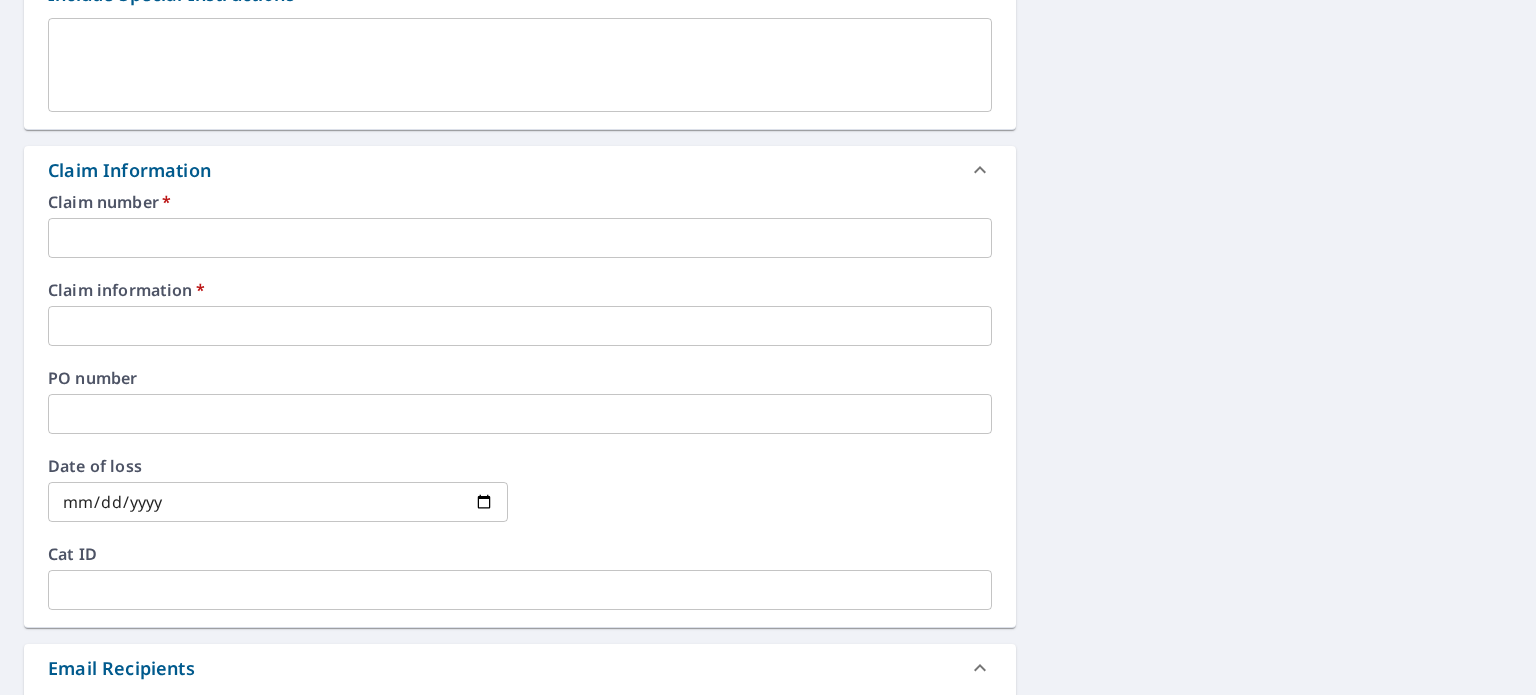 scroll, scrollTop: 600, scrollLeft: 0, axis: vertical 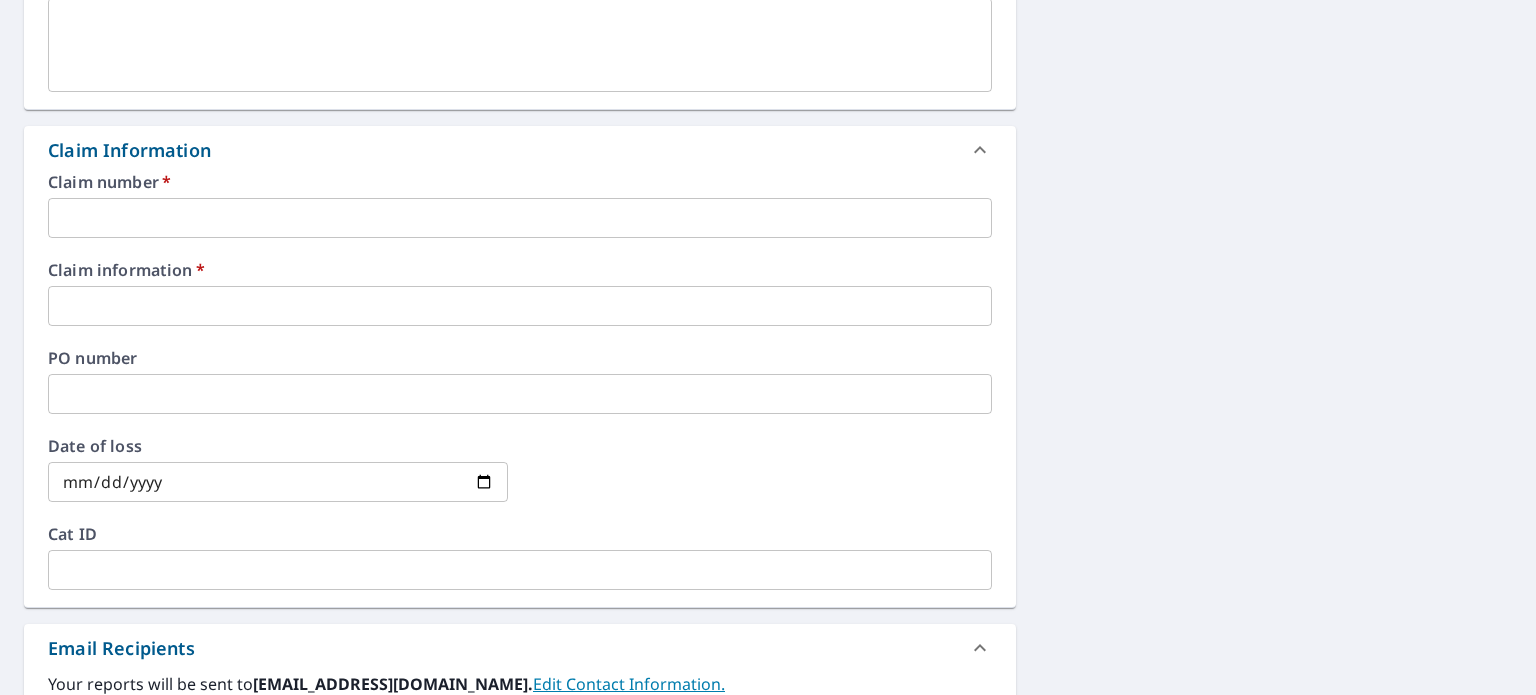click at bounding box center (520, 218) 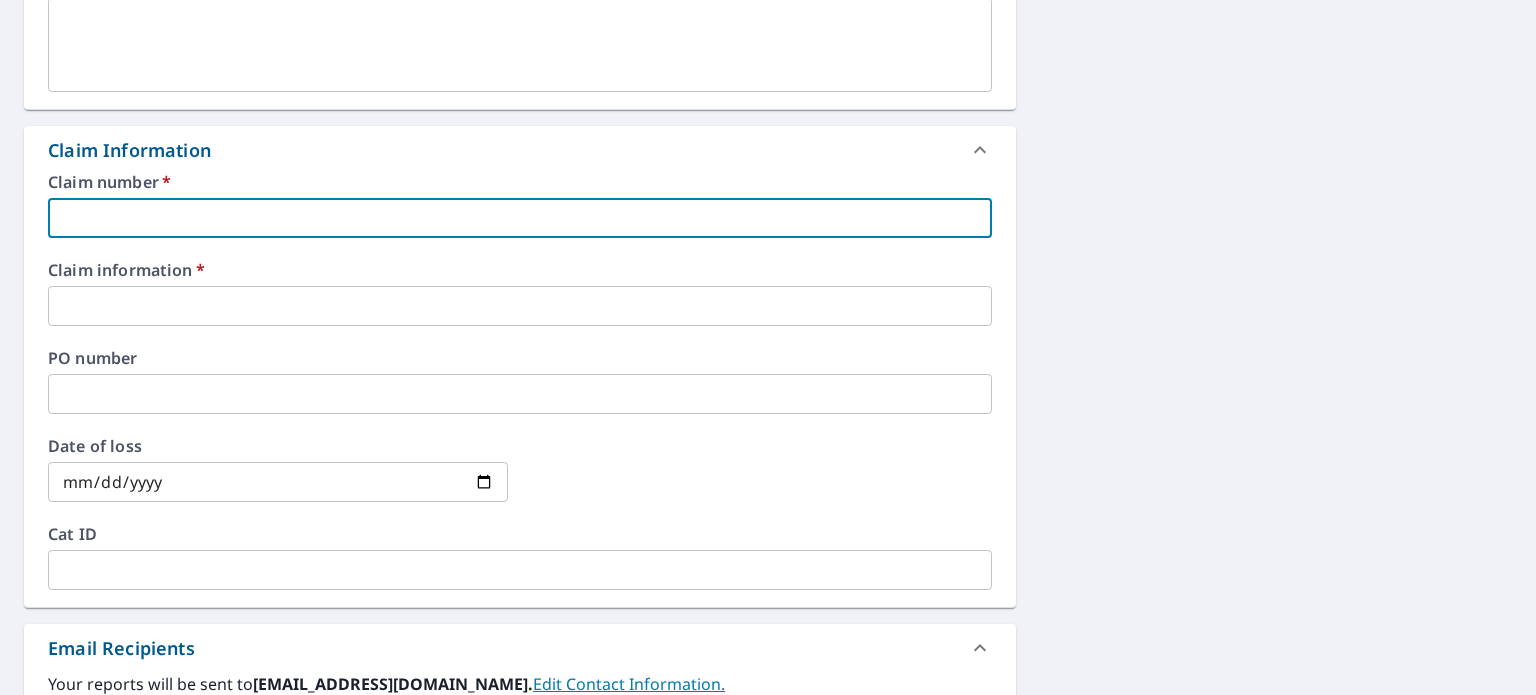 paste on "JDV2827" 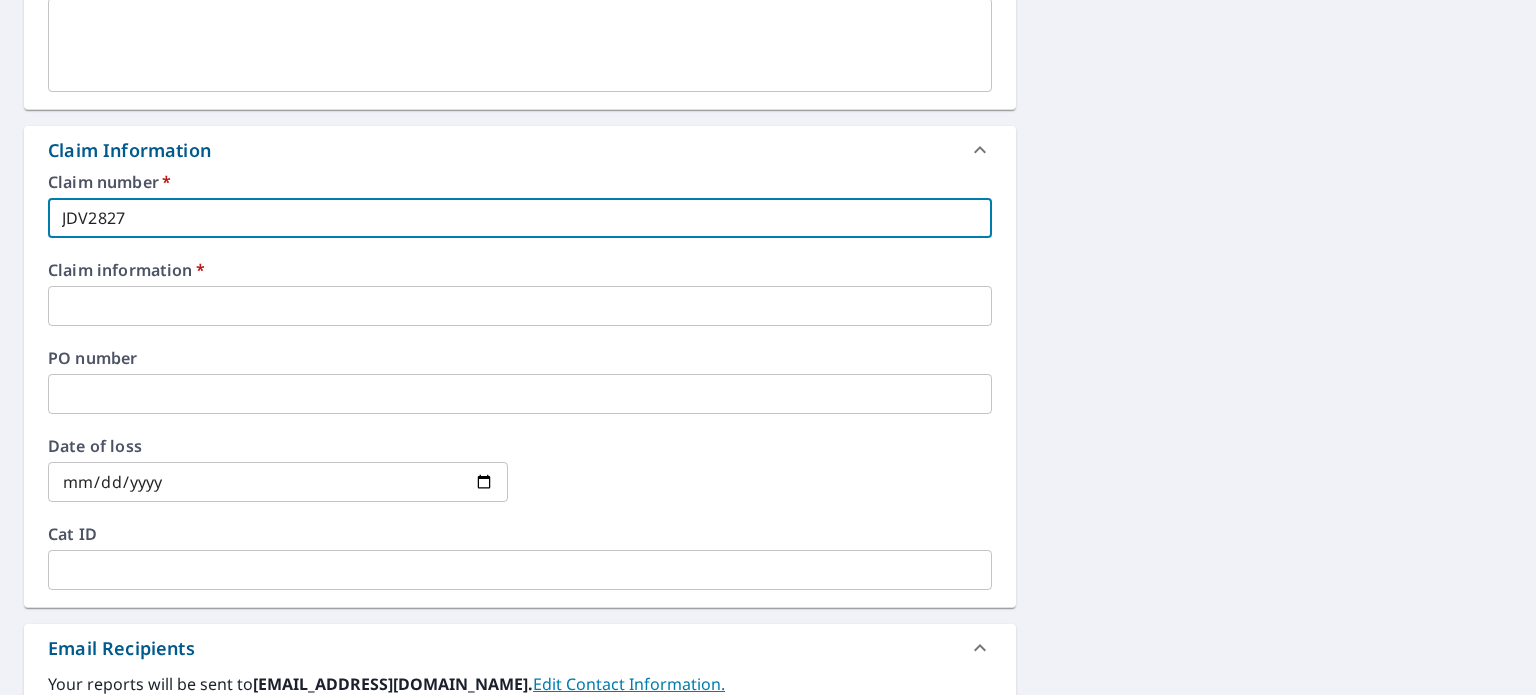 type on "JDV2827" 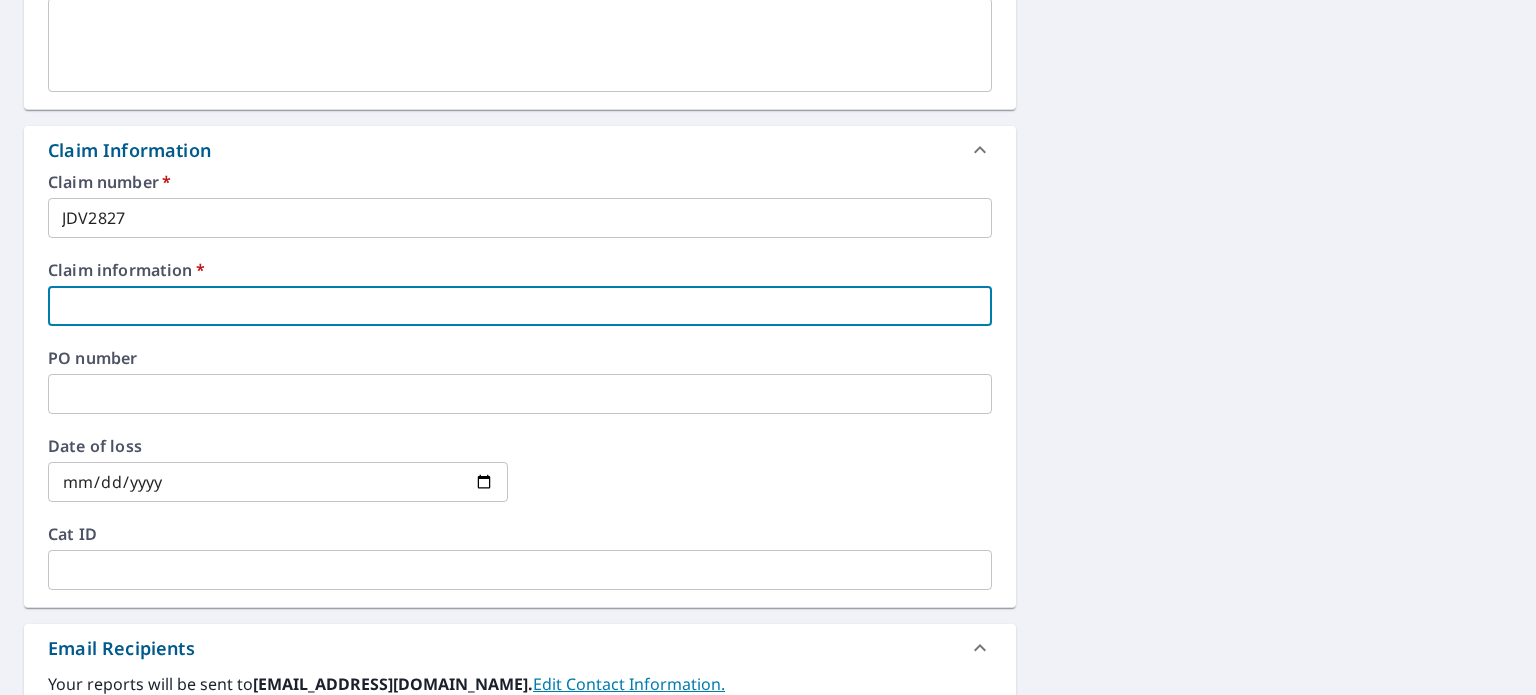 click at bounding box center [520, 306] 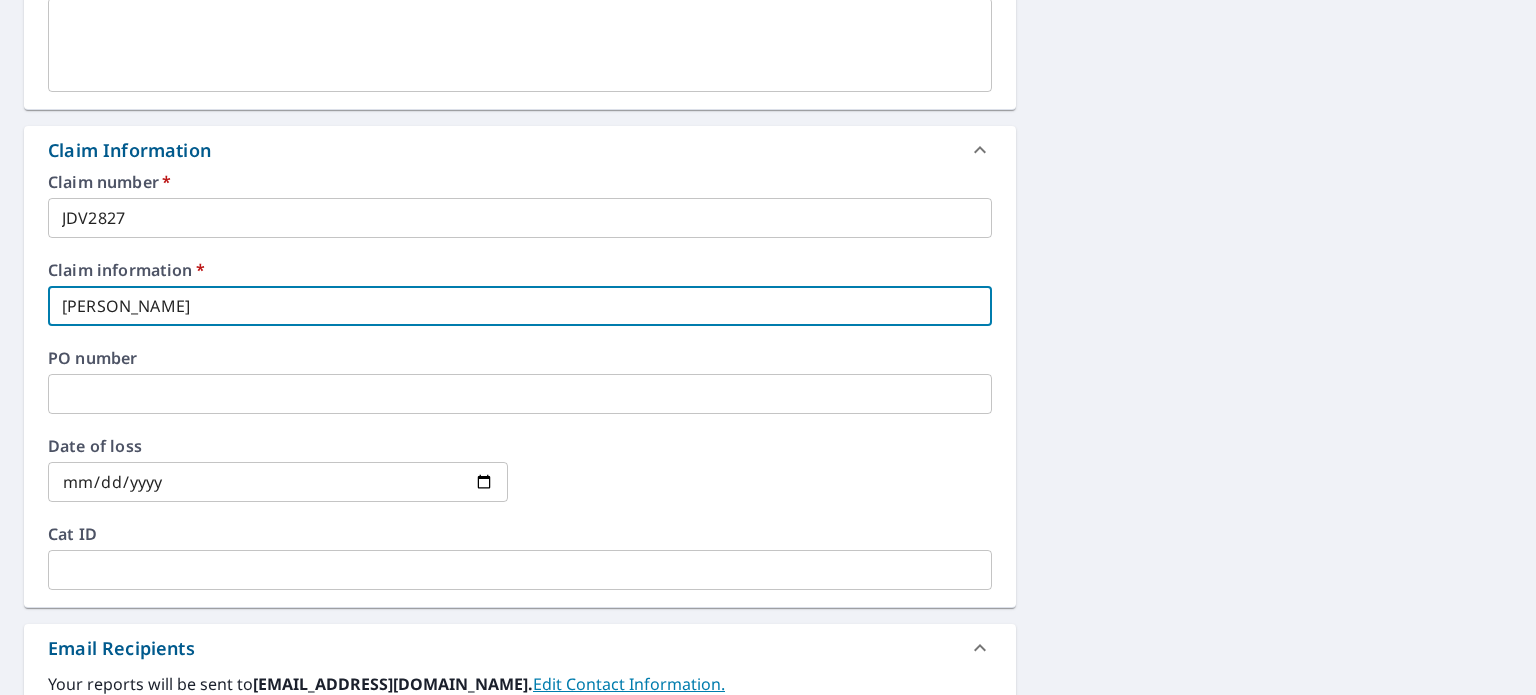 type on "Harmon" 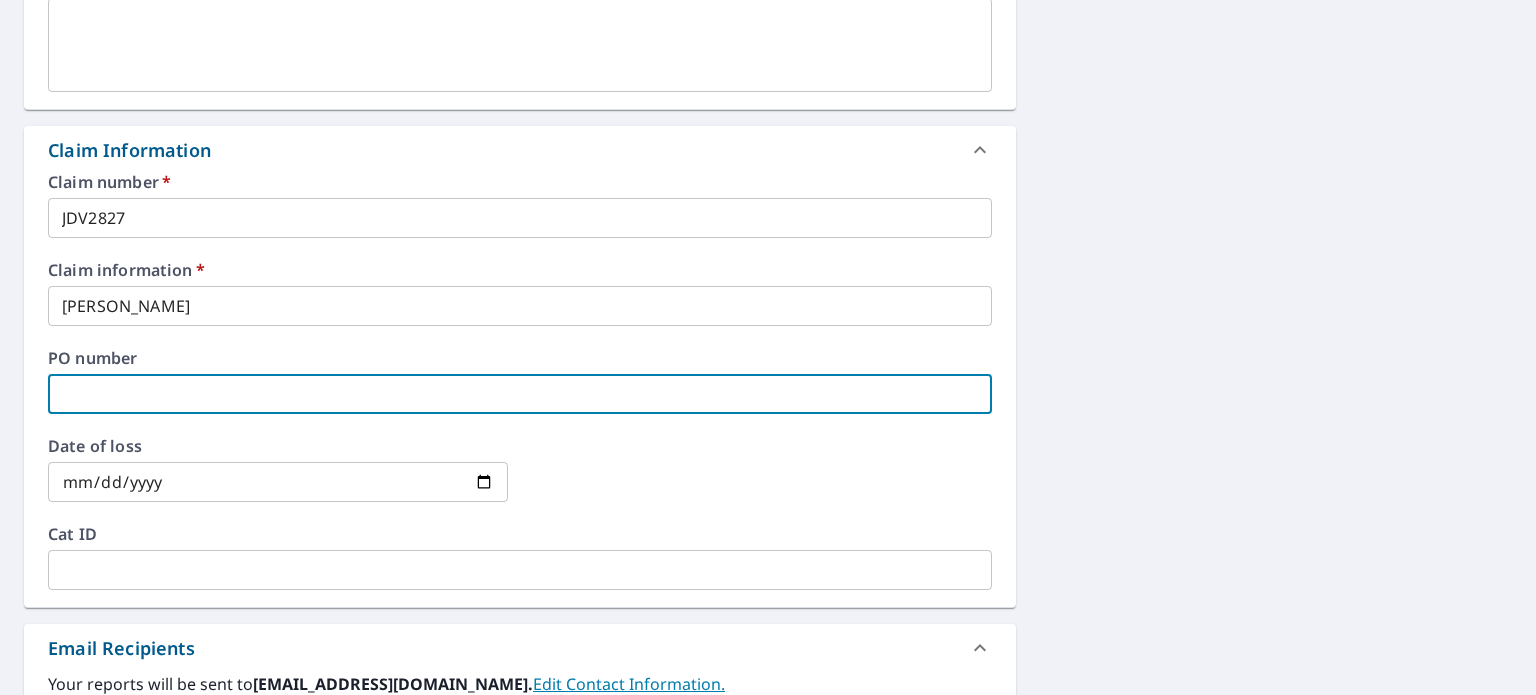 scroll, scrollTop: 800, scrollLeft: 0, axis: vertical 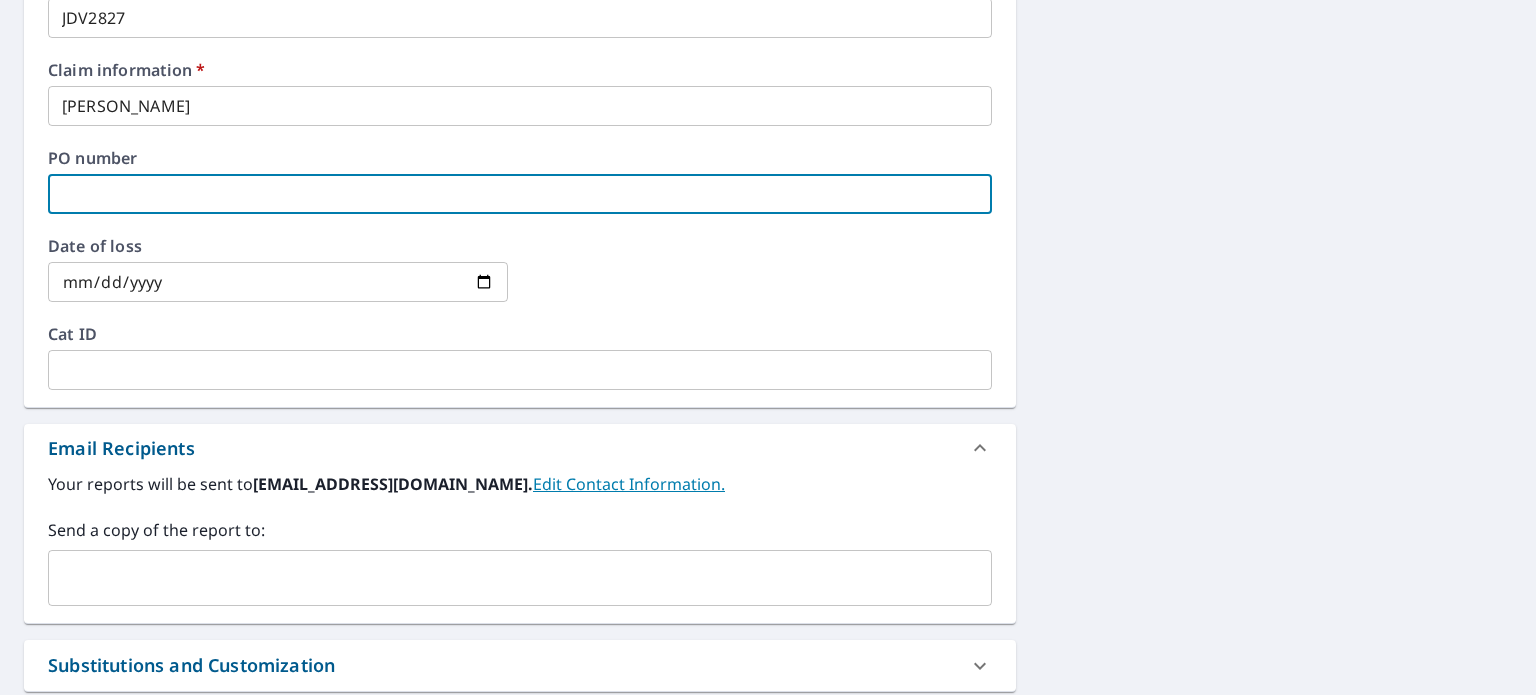 click at bounding box center (278, 282) 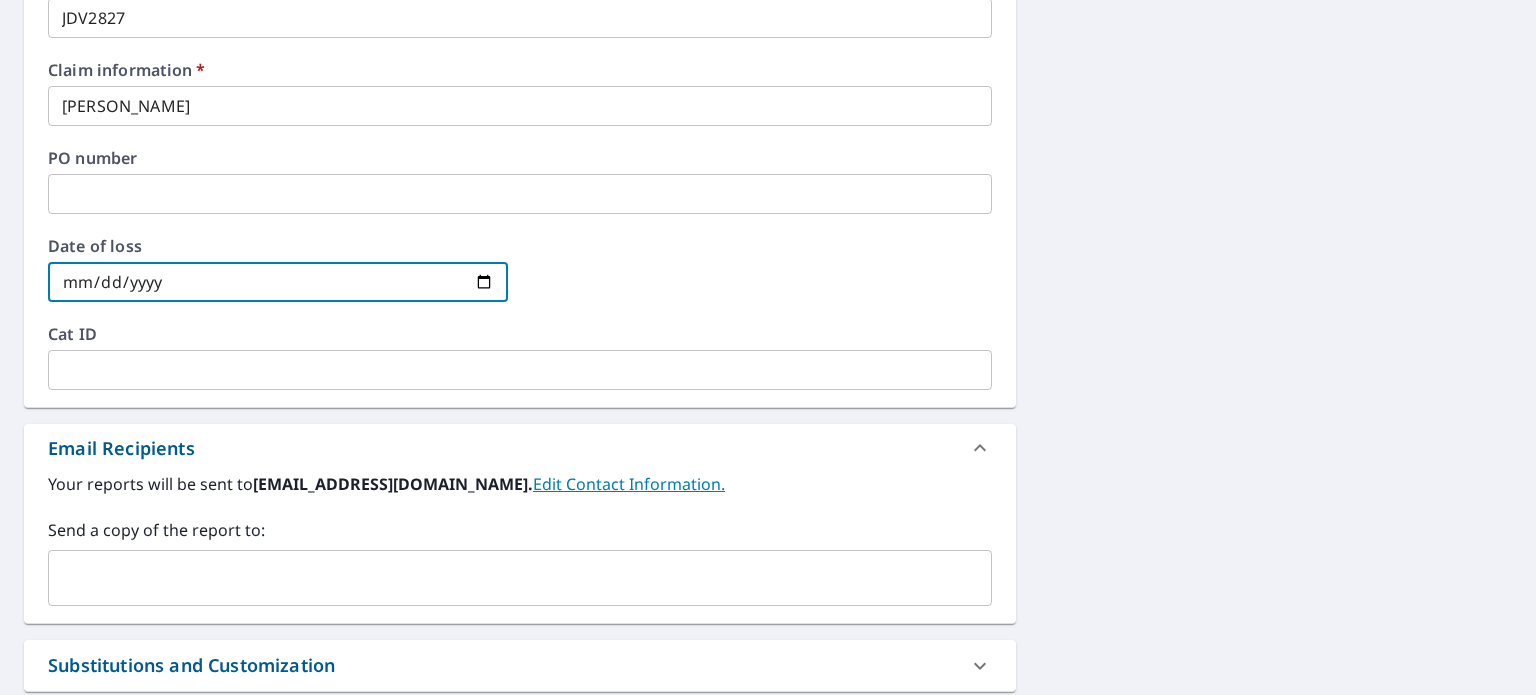 type on "2025-06-05" 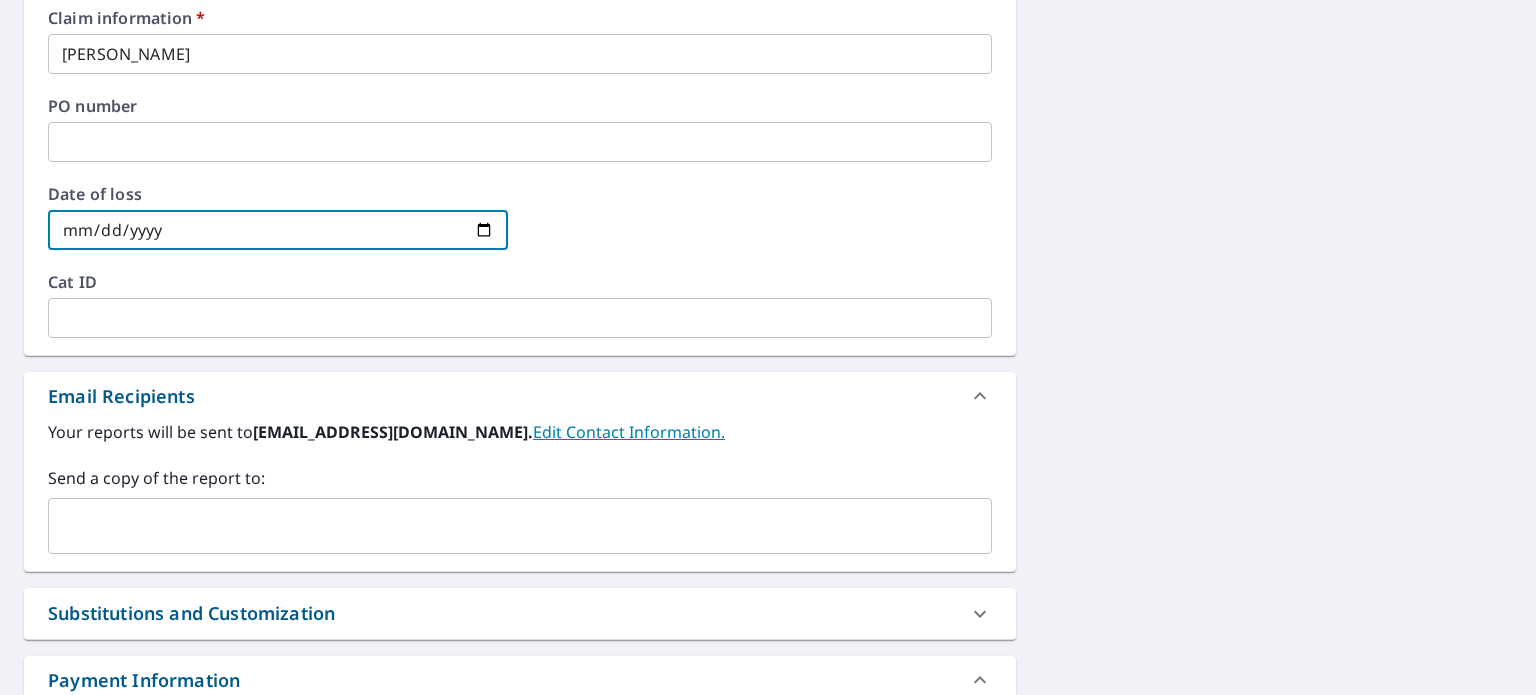 scroll, scrollTop: 900, scrollLeft: 0, axis: vertical 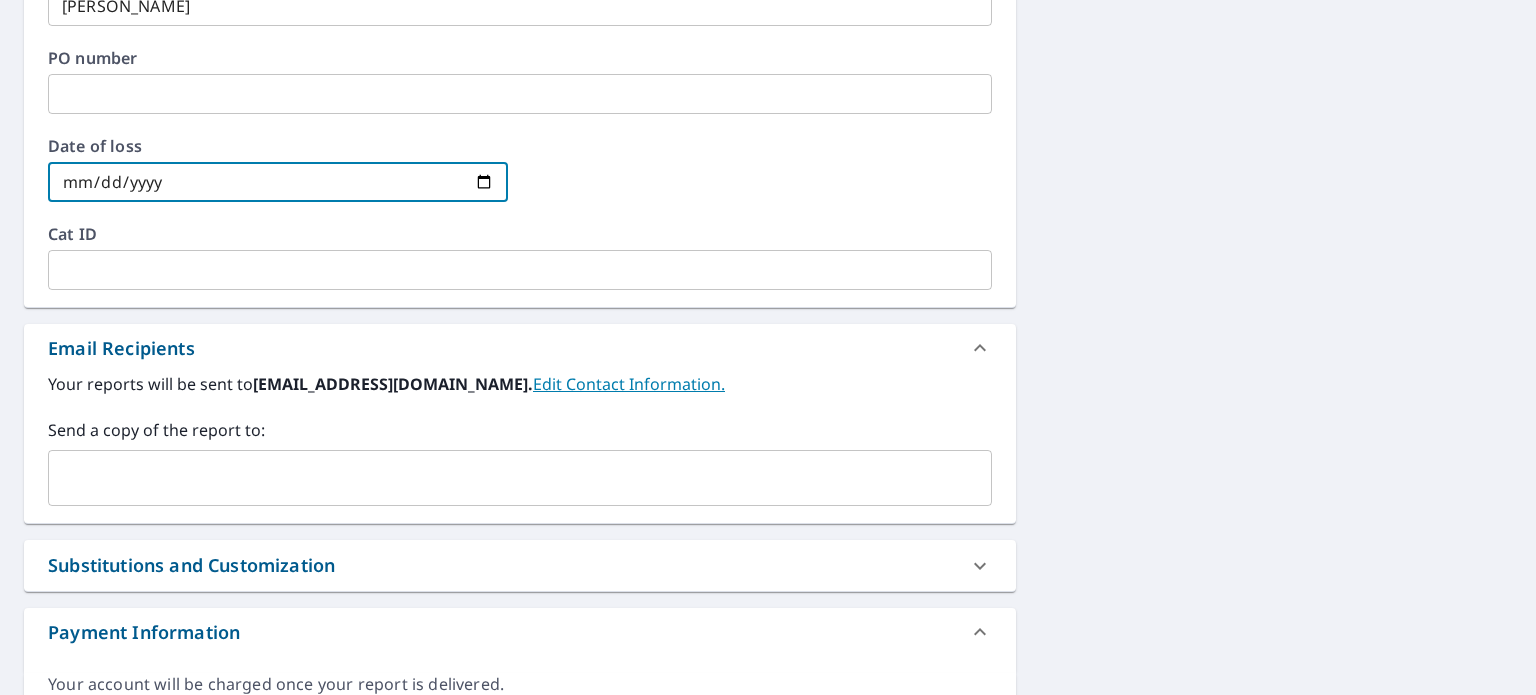 click at bounding box center (520, 270) 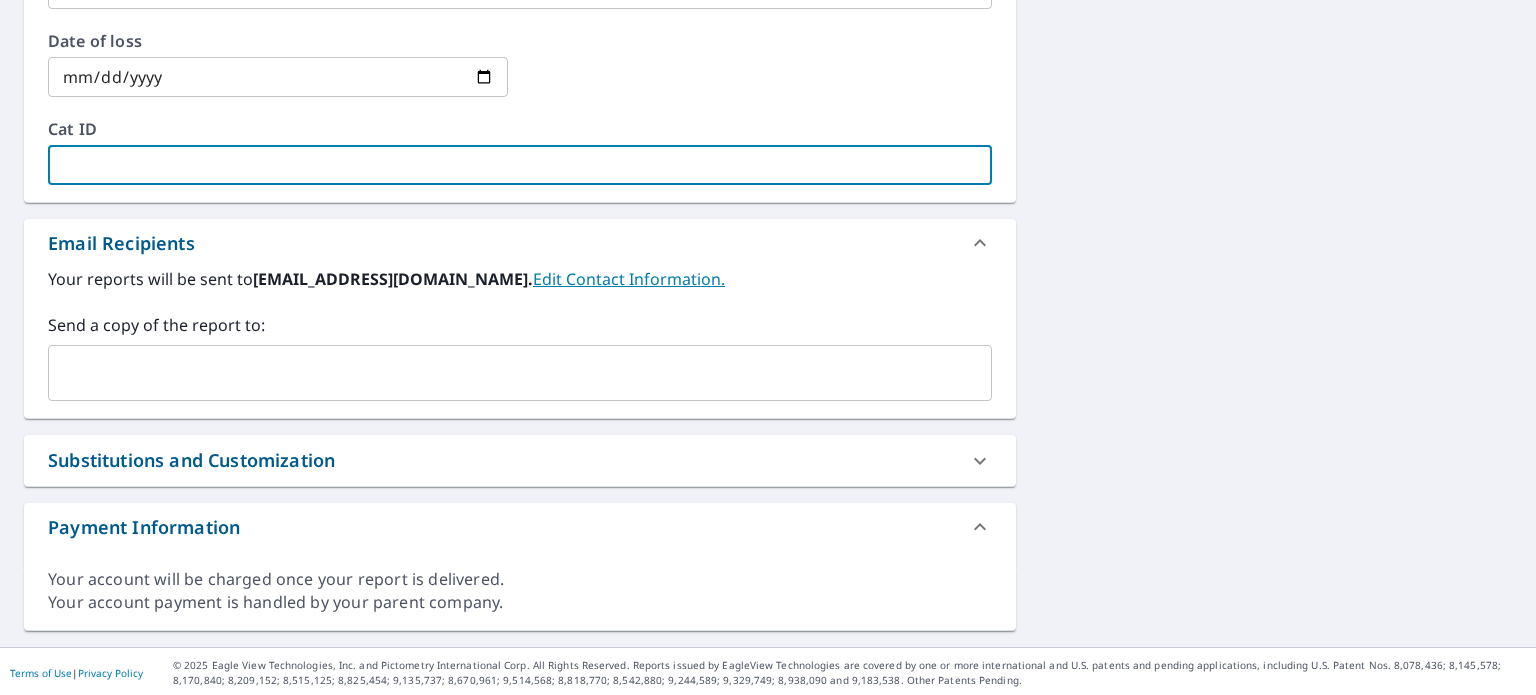 scroll, scrollTop: 1006, scrollLeft: 0, axis: vertical 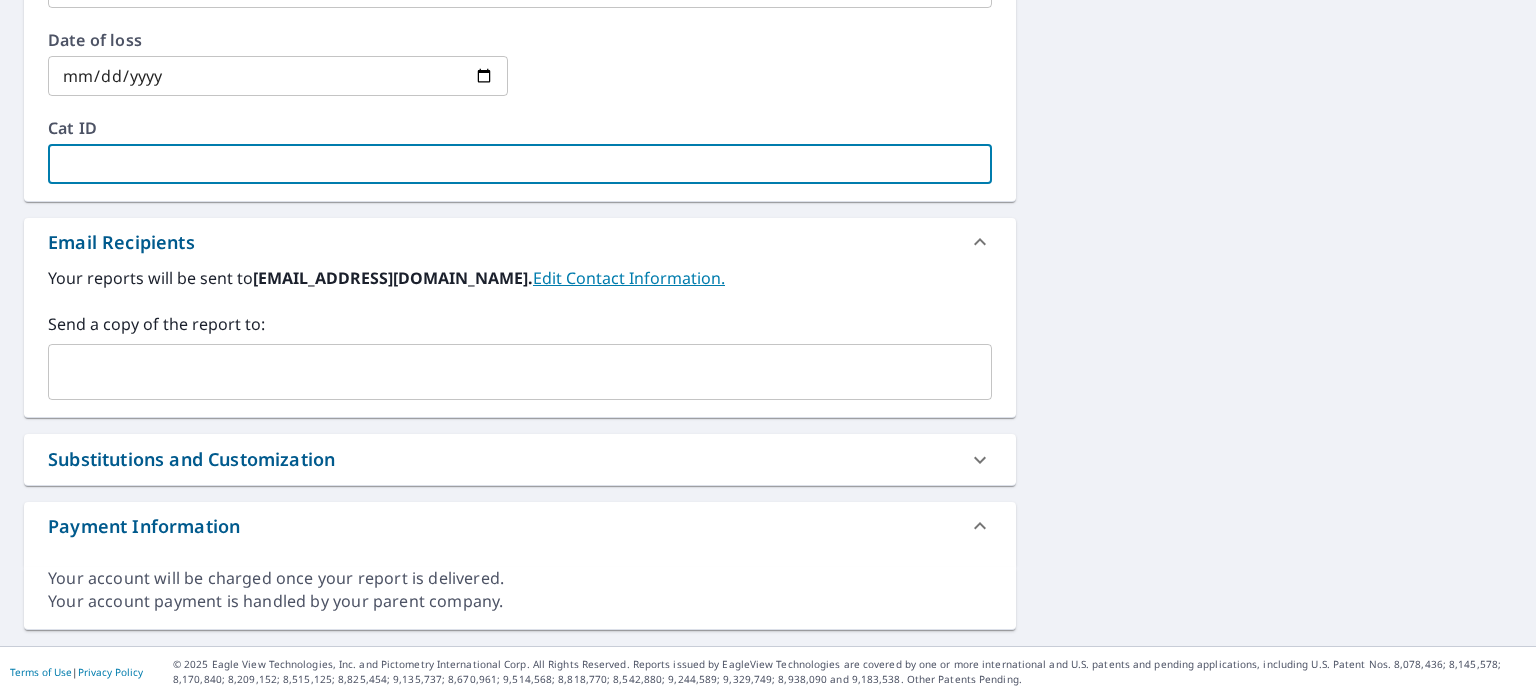 click on "Substitutions and Customization" at bounding box center (502, 459) 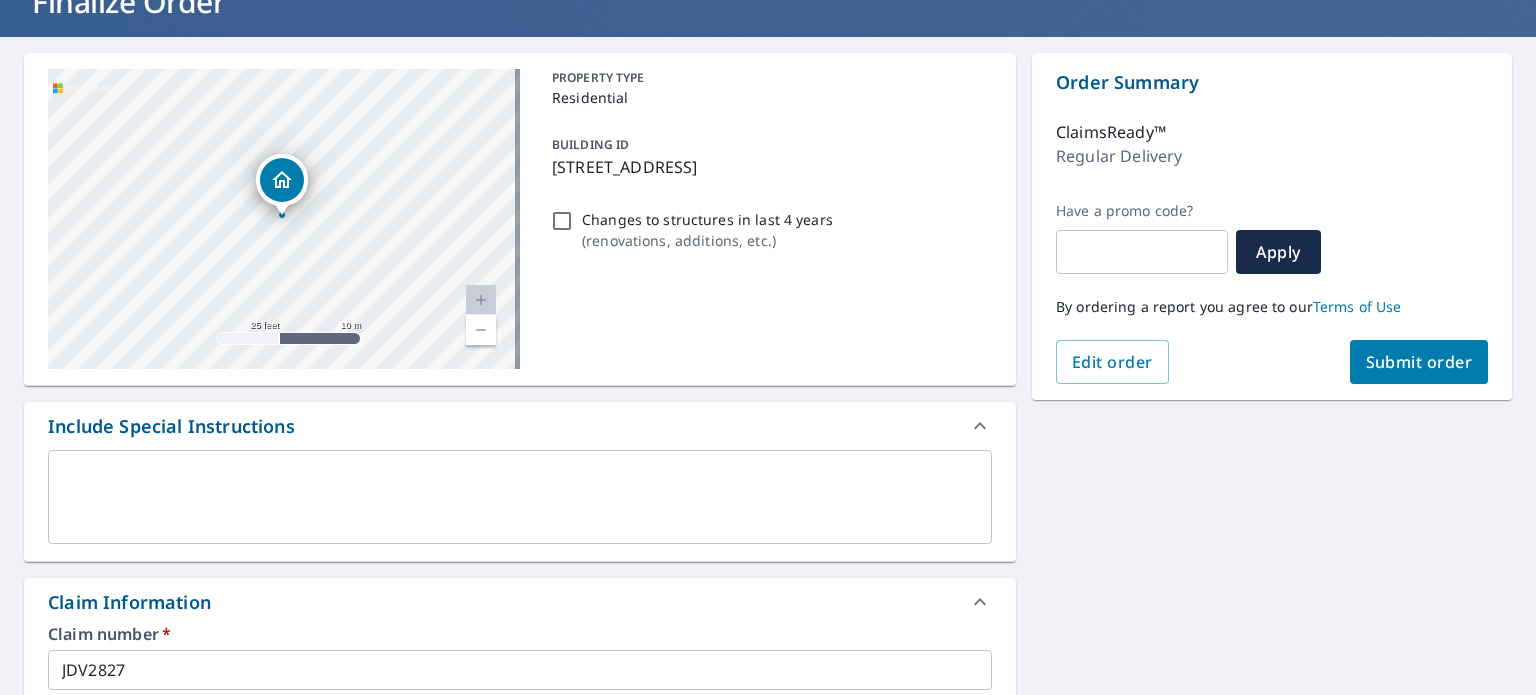 scroll, scrollTop: 0, scrollLeft: 0, axis: both 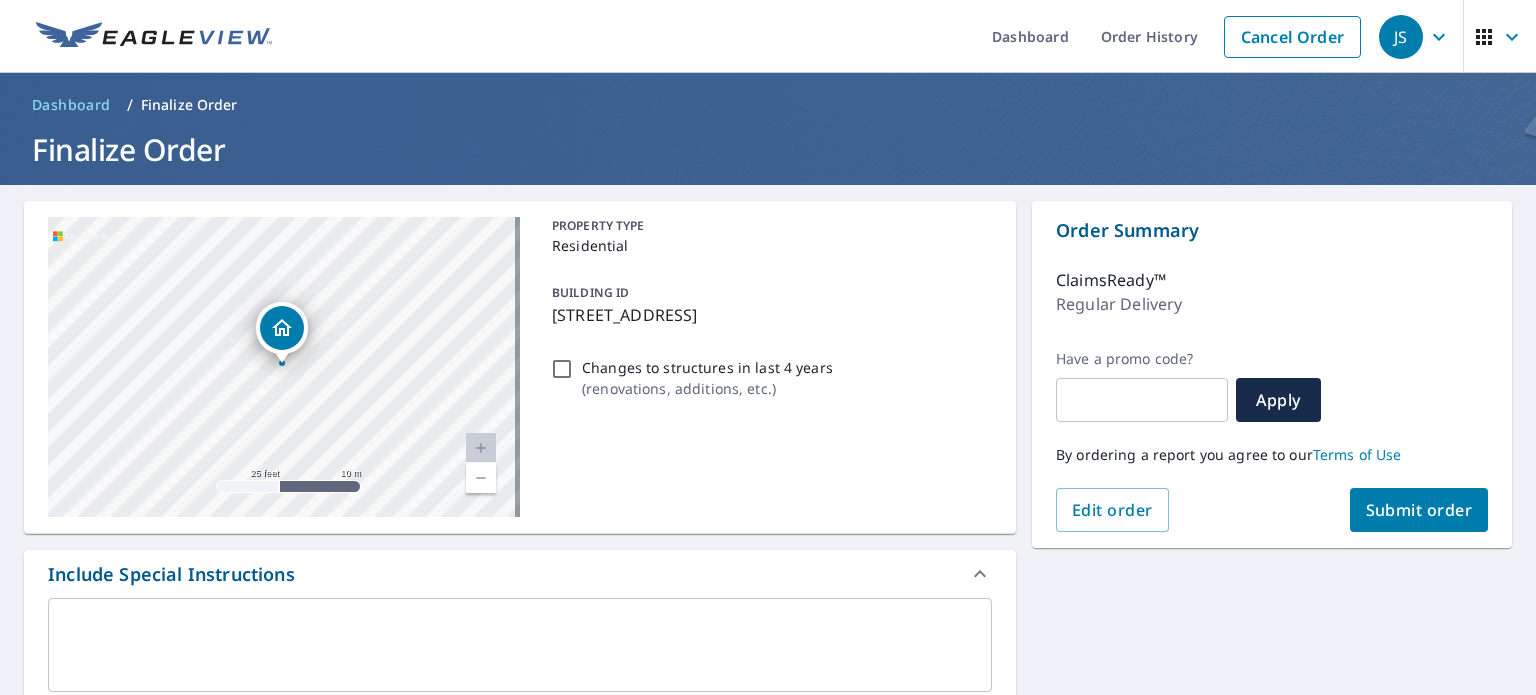 click on "Submit order" at bounding box center [1419, 510] 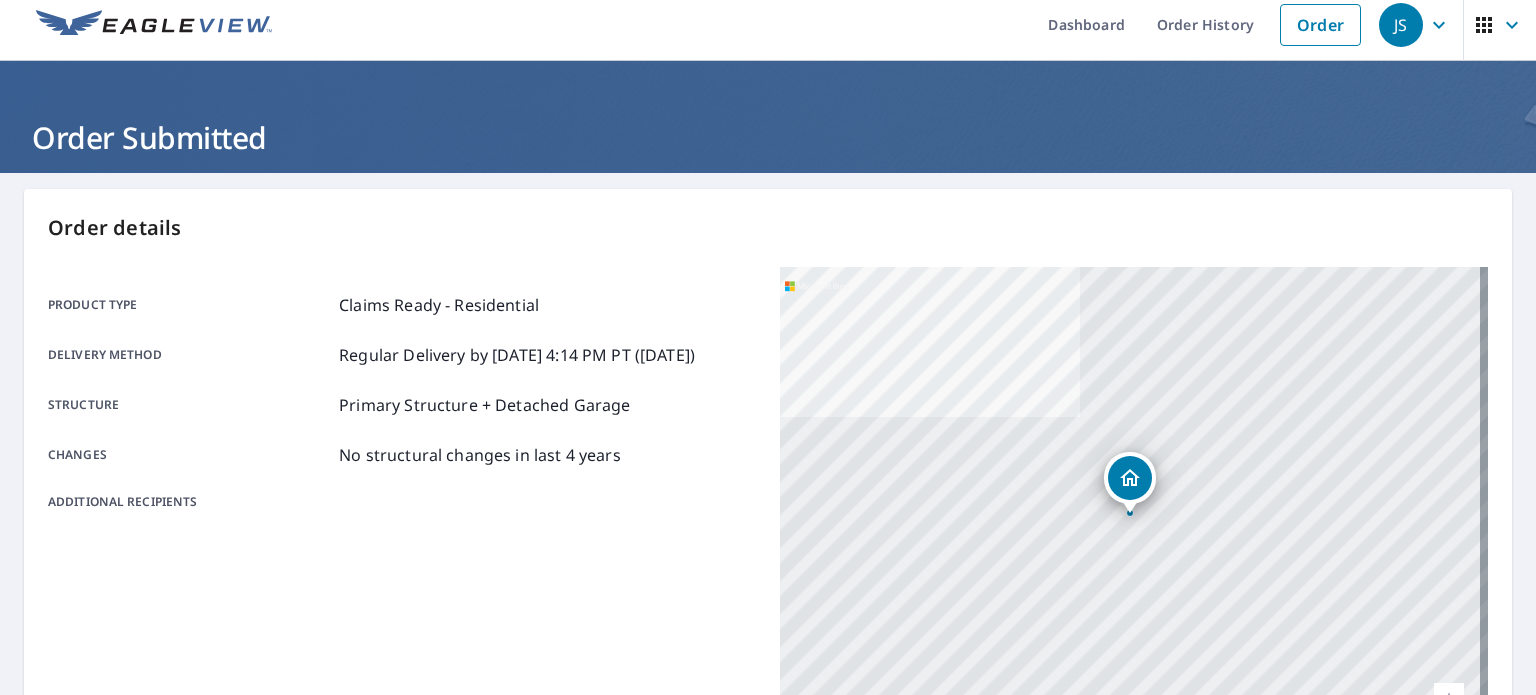 scroll, scrollTop: 0, scrollLeft: 0, axis: both 